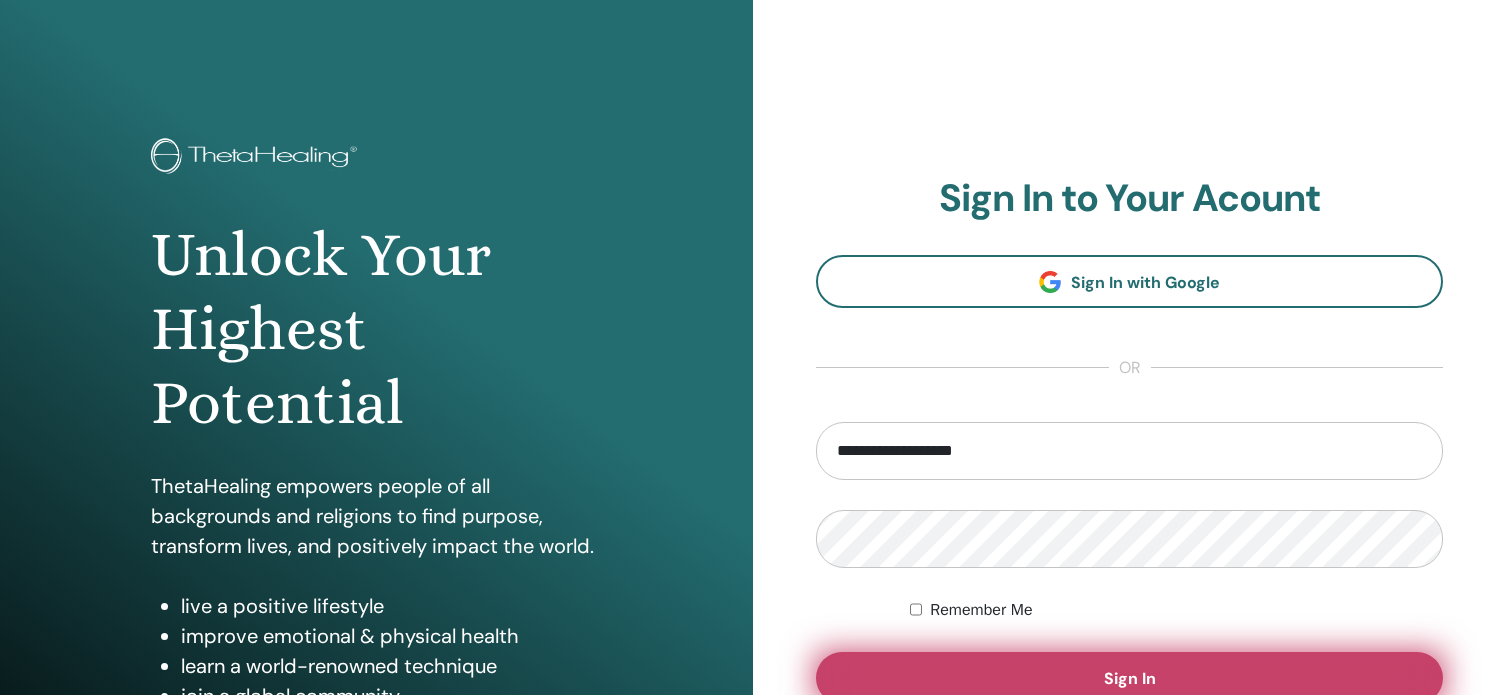 type on "**********" 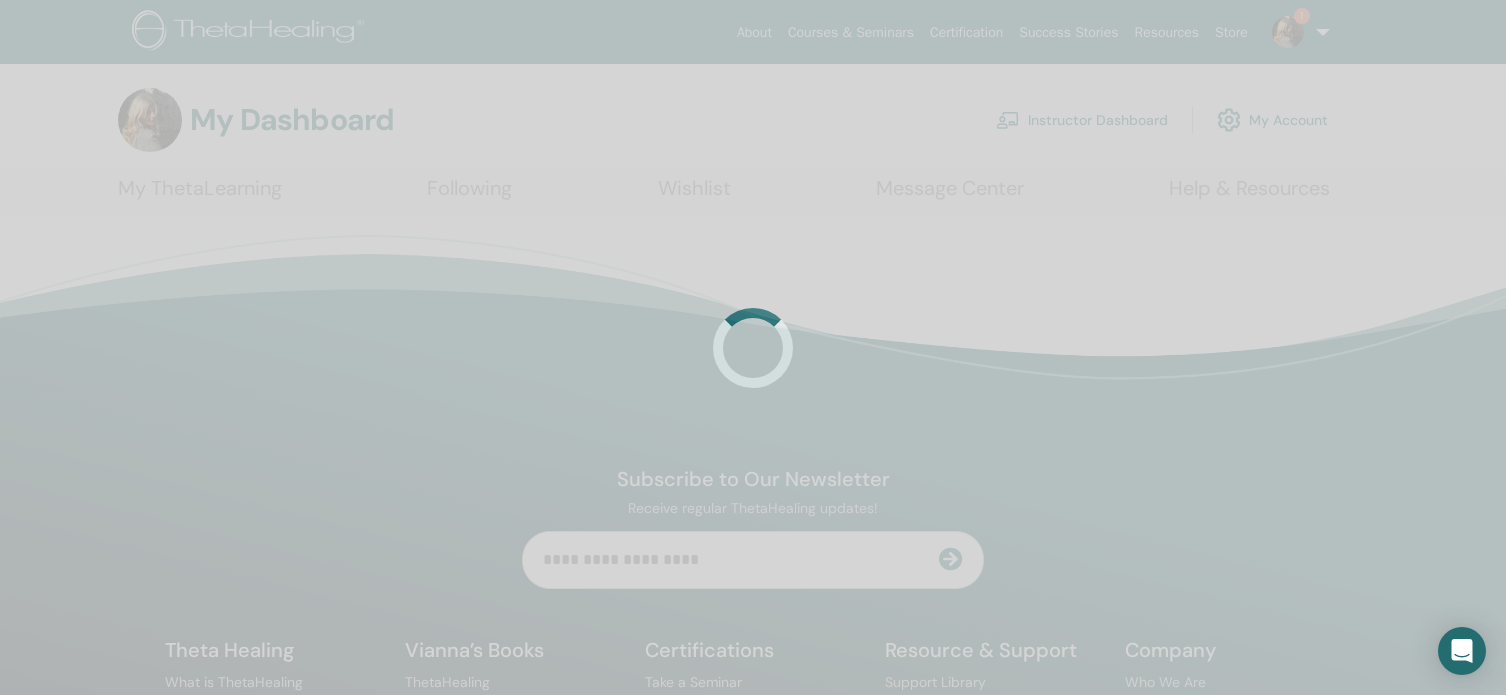 scroll, scrollTop: 0, scrollLeft: 0, axis: both 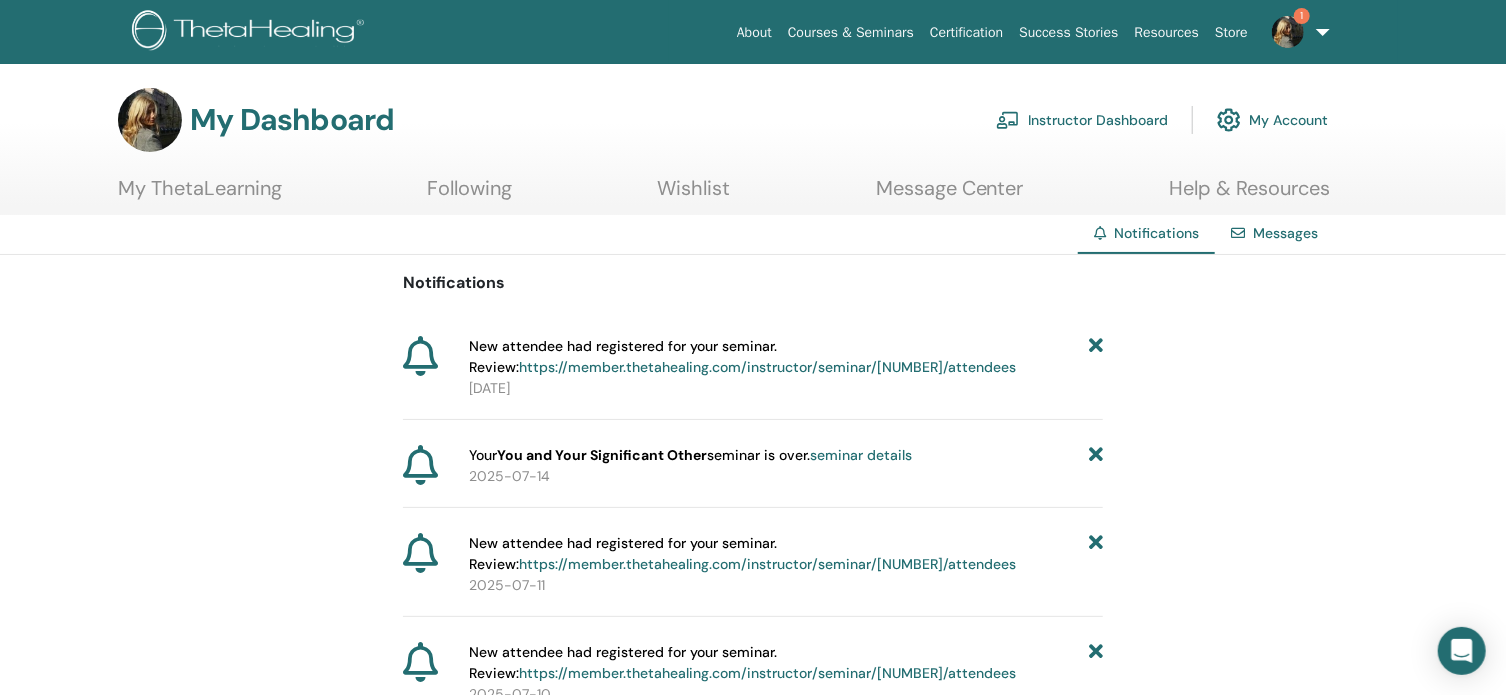 click on "1" at bounding box center (1302, 16) 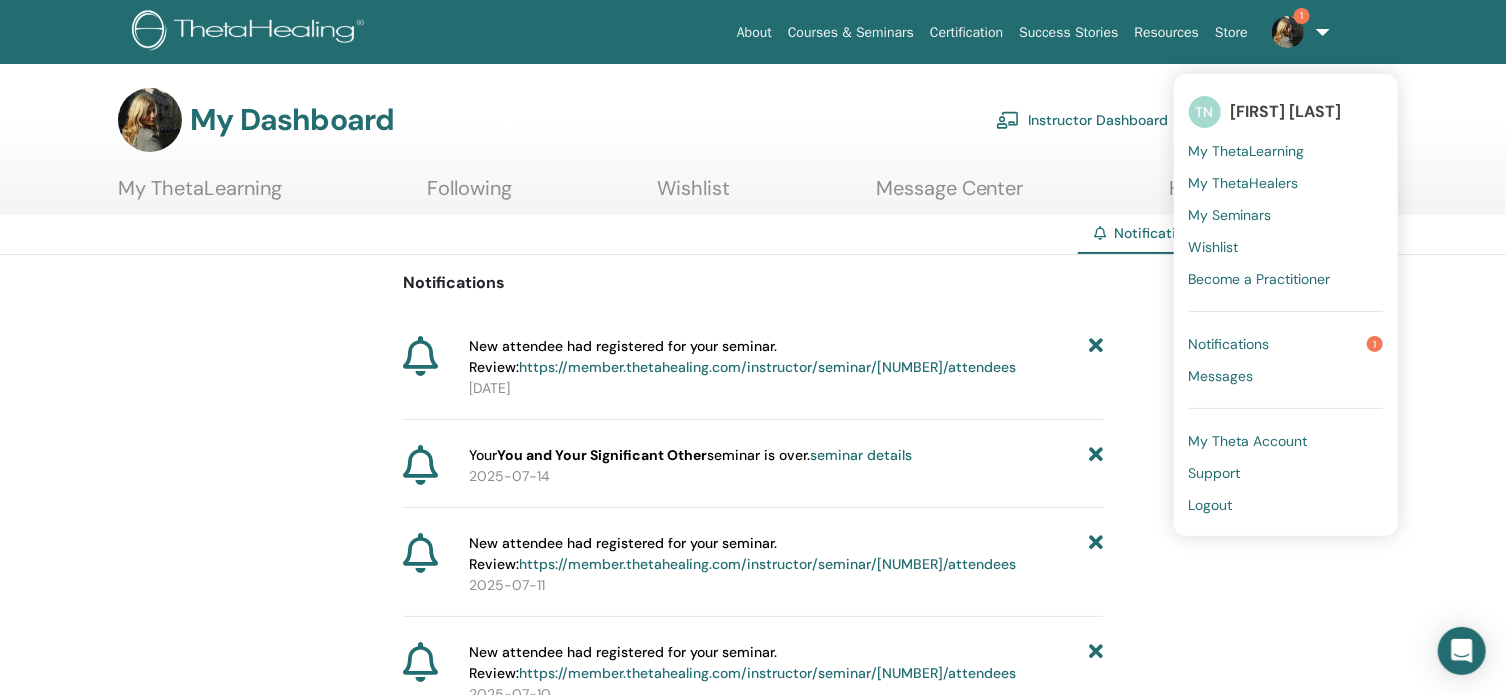 click on "Notifications" at bounding box center [1229, 344] 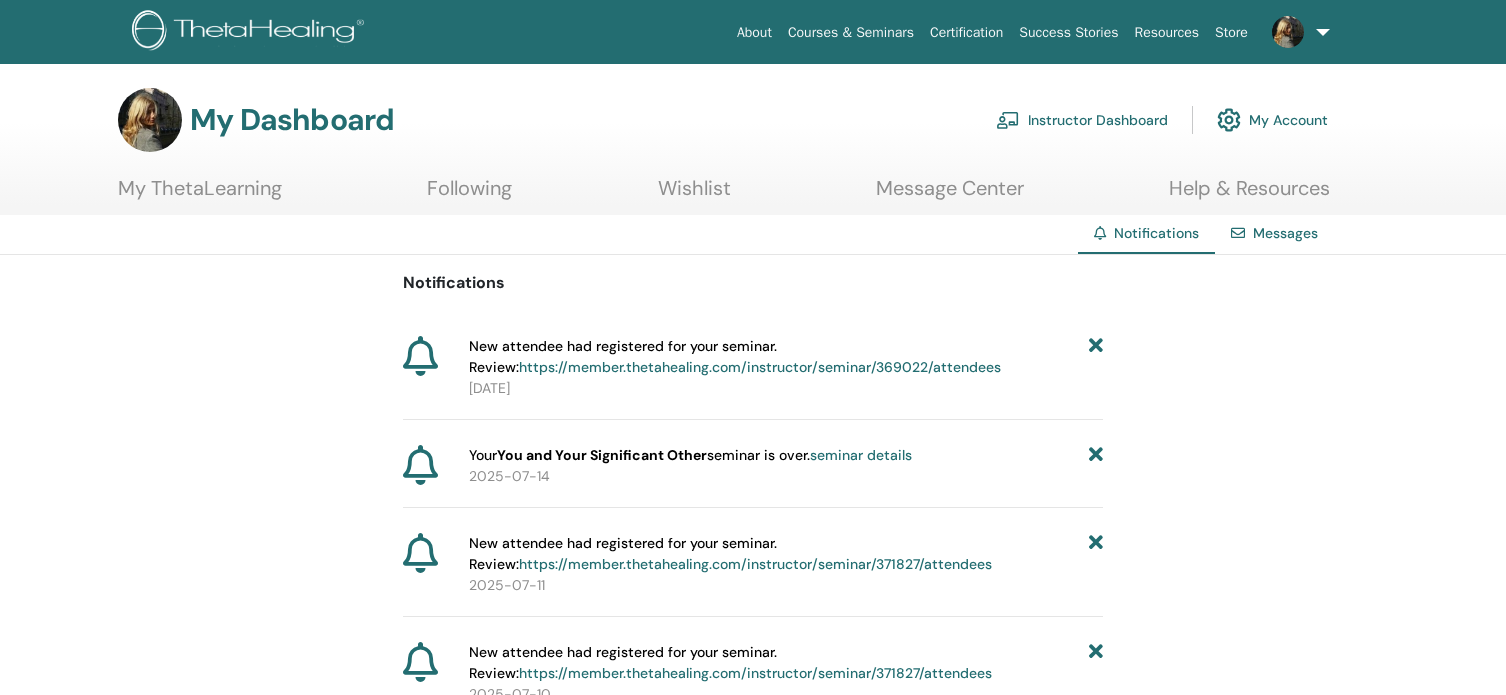 scroll, scrollTop: 0, scrollLeft: 0, axis: both 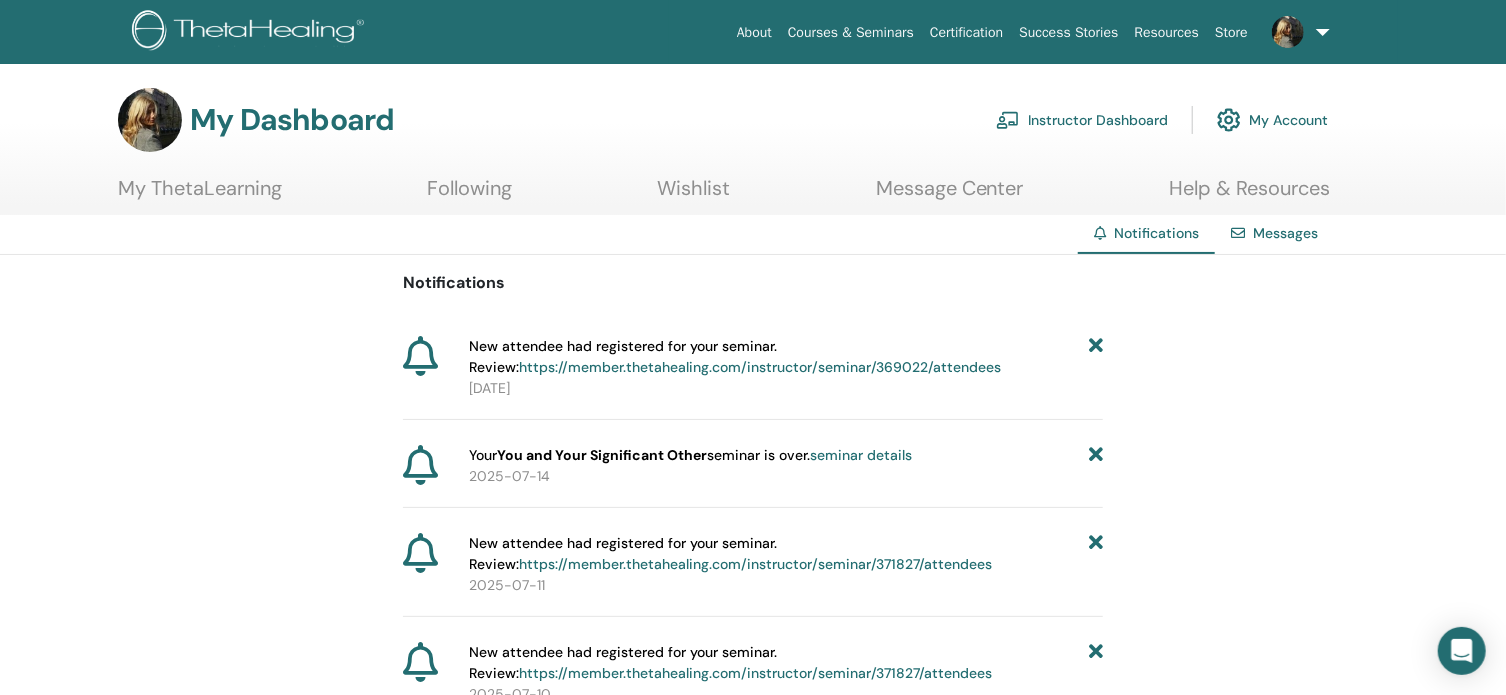 click at bounding box center [1288, 32] 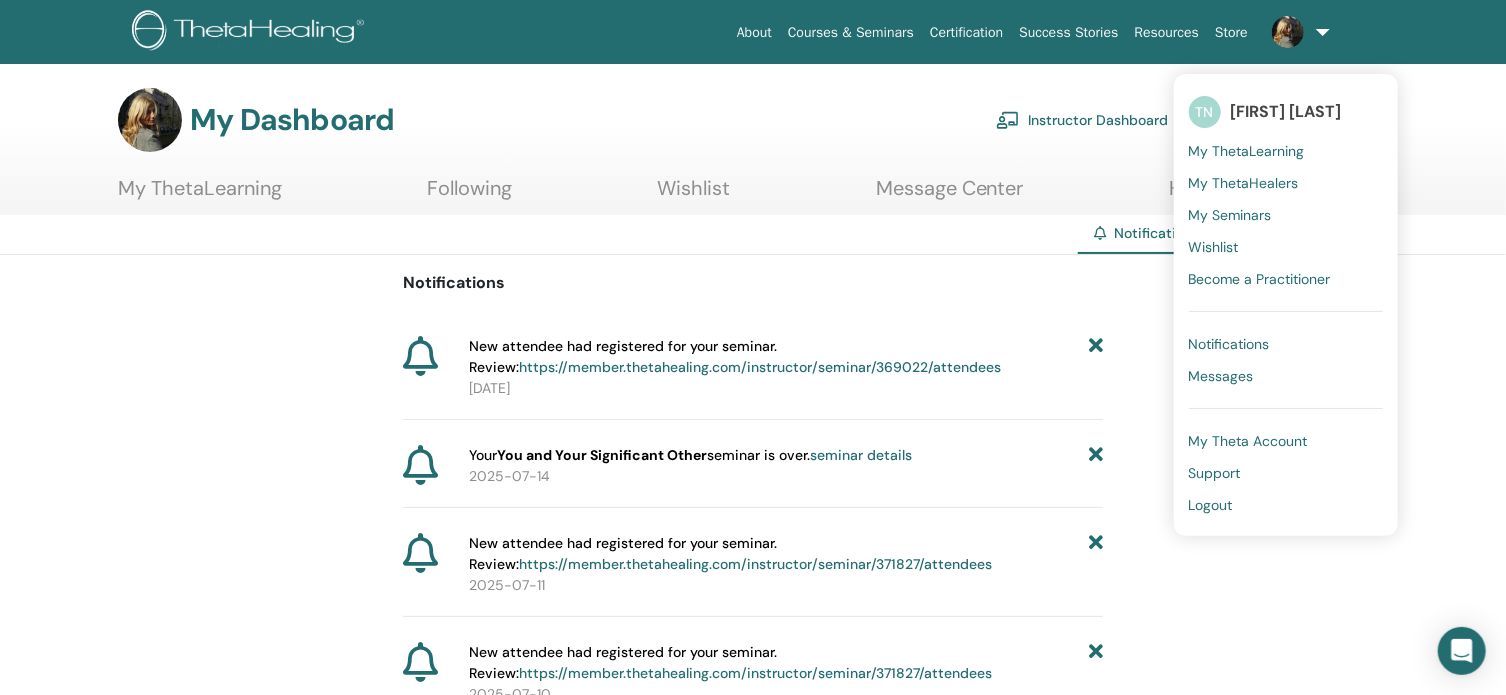 click on "Instructor Dashboard" at bounding box center [1082, 120] 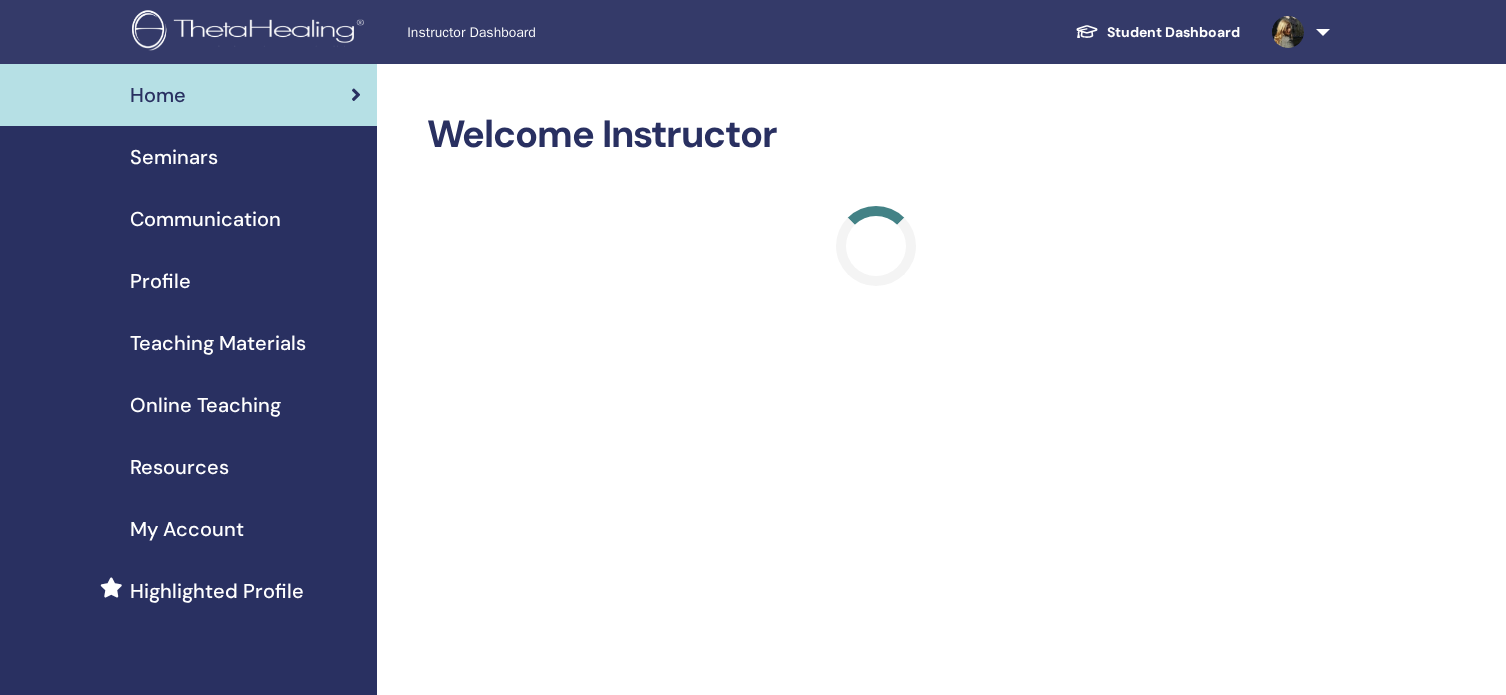 click on "Seminars" at bounding box center [174, 157] 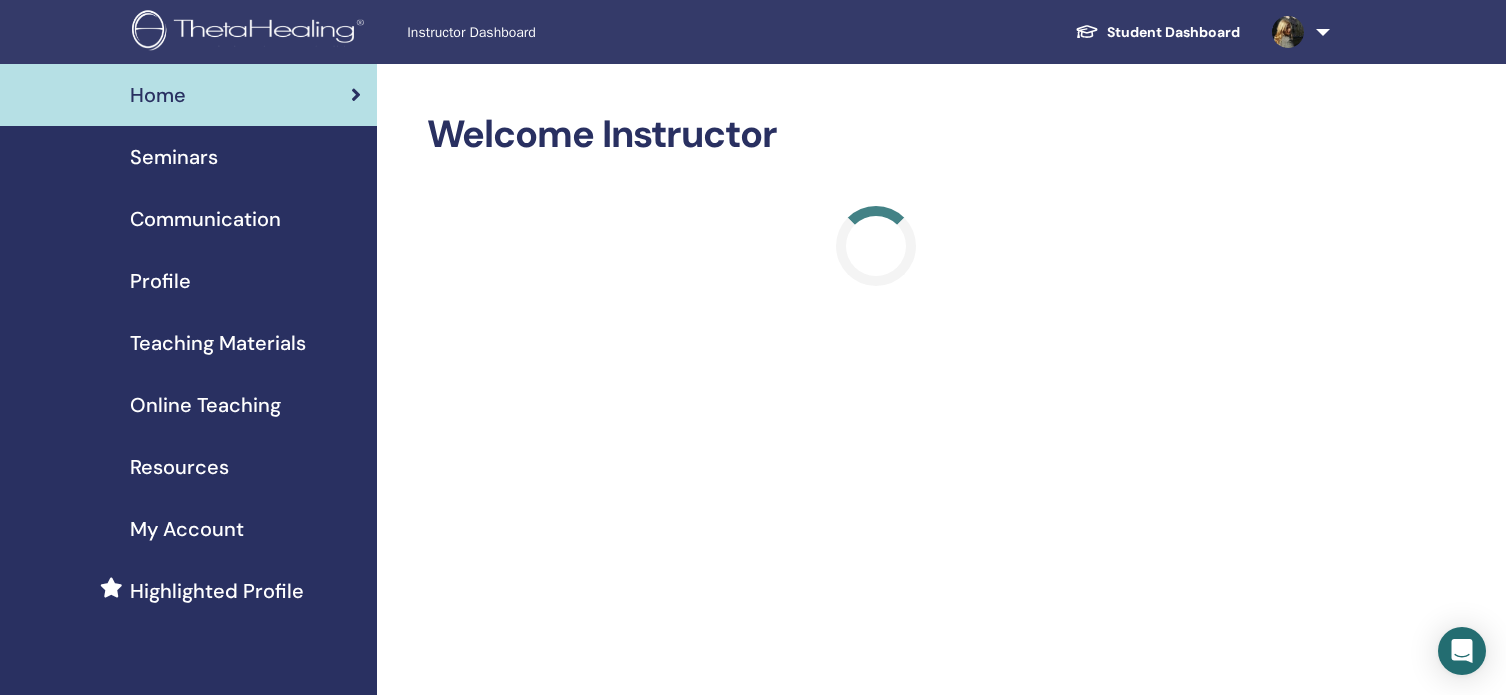 scroll, scrollTop: 0, scrollLeft: 0, axis: both 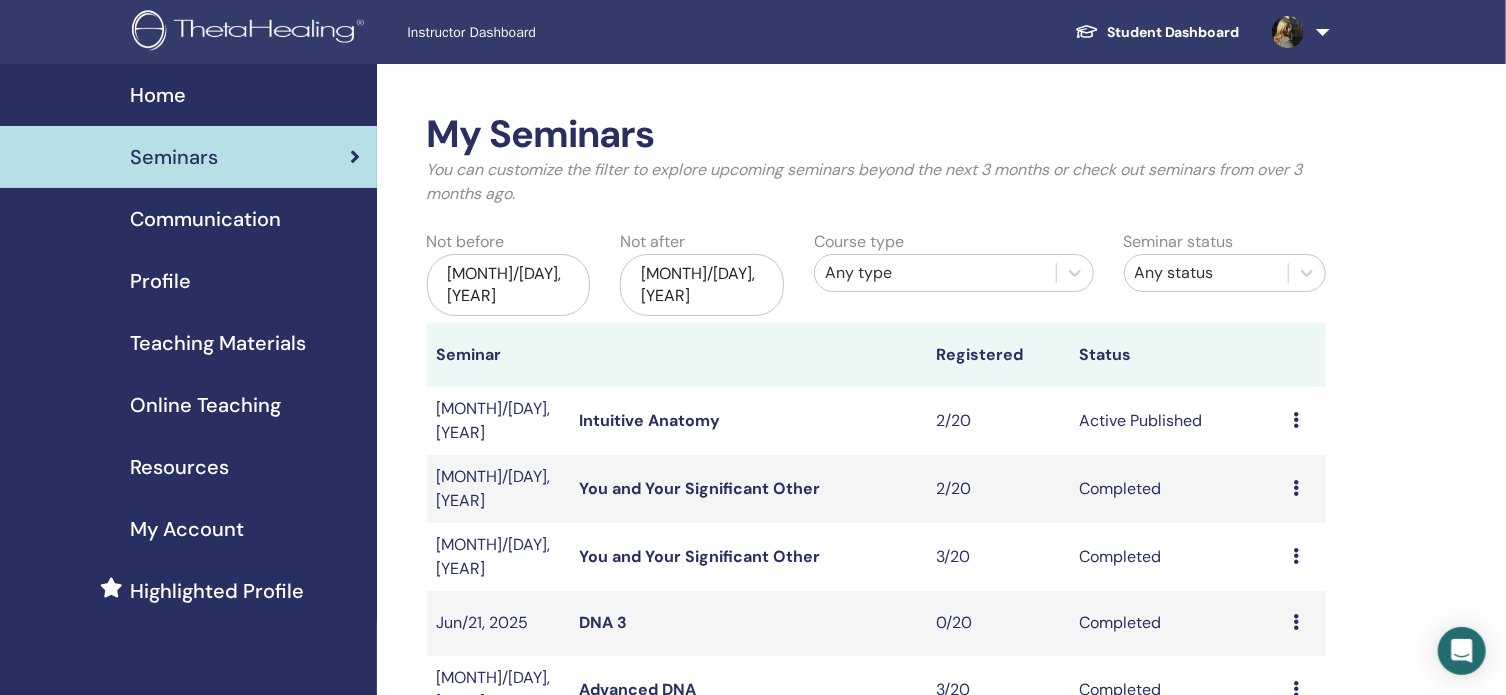 click on "Intuitive Anatomy" at bounding box center (649, 420) 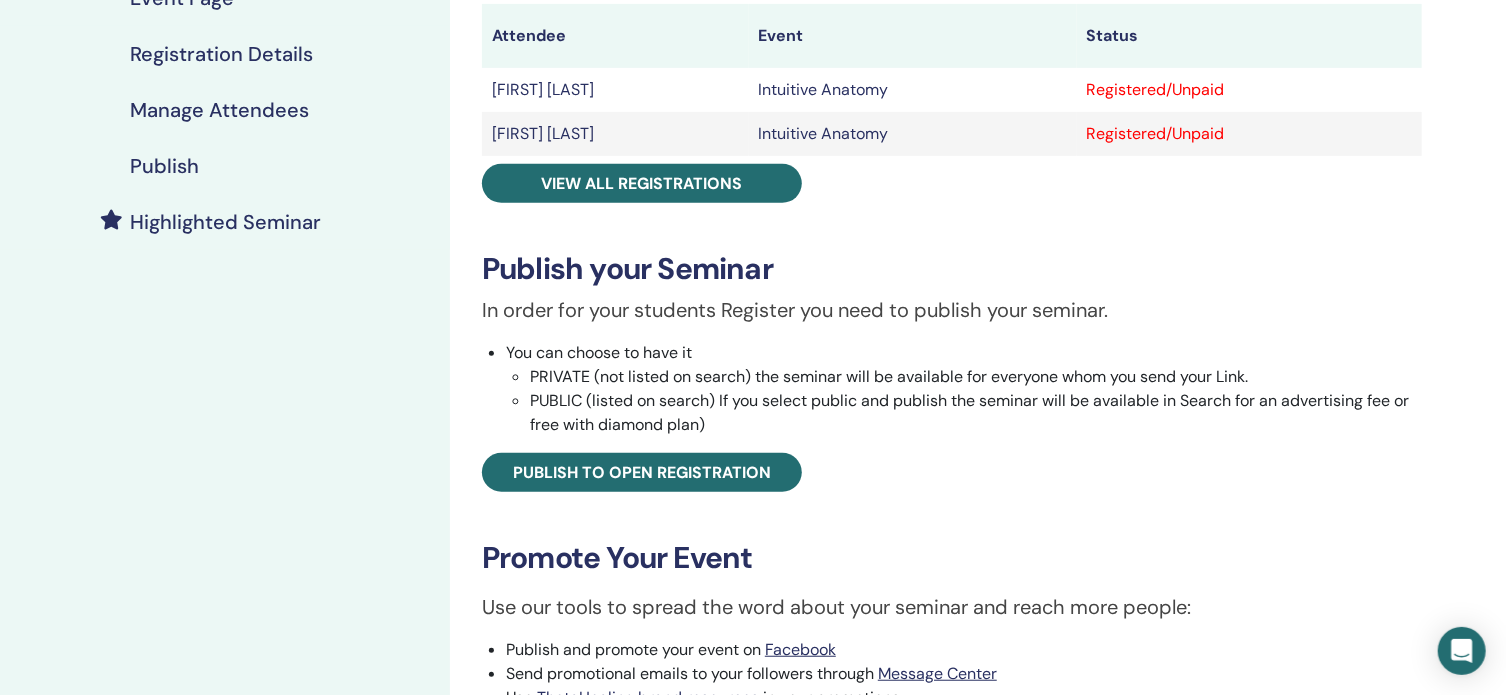 scroll, scrollTop: 428, scrollLeft: 0, axis: vertical 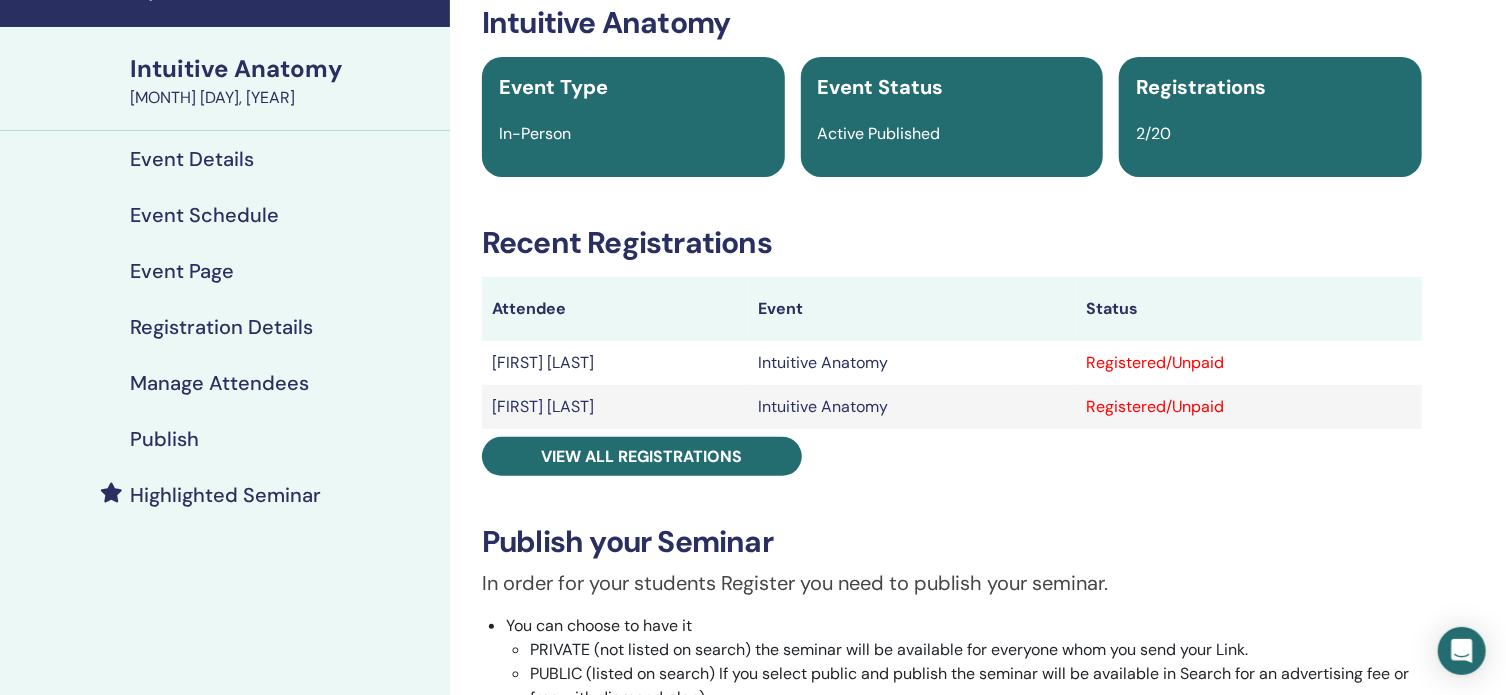 click on "Event Schedule" at bounding box center (204, 215) 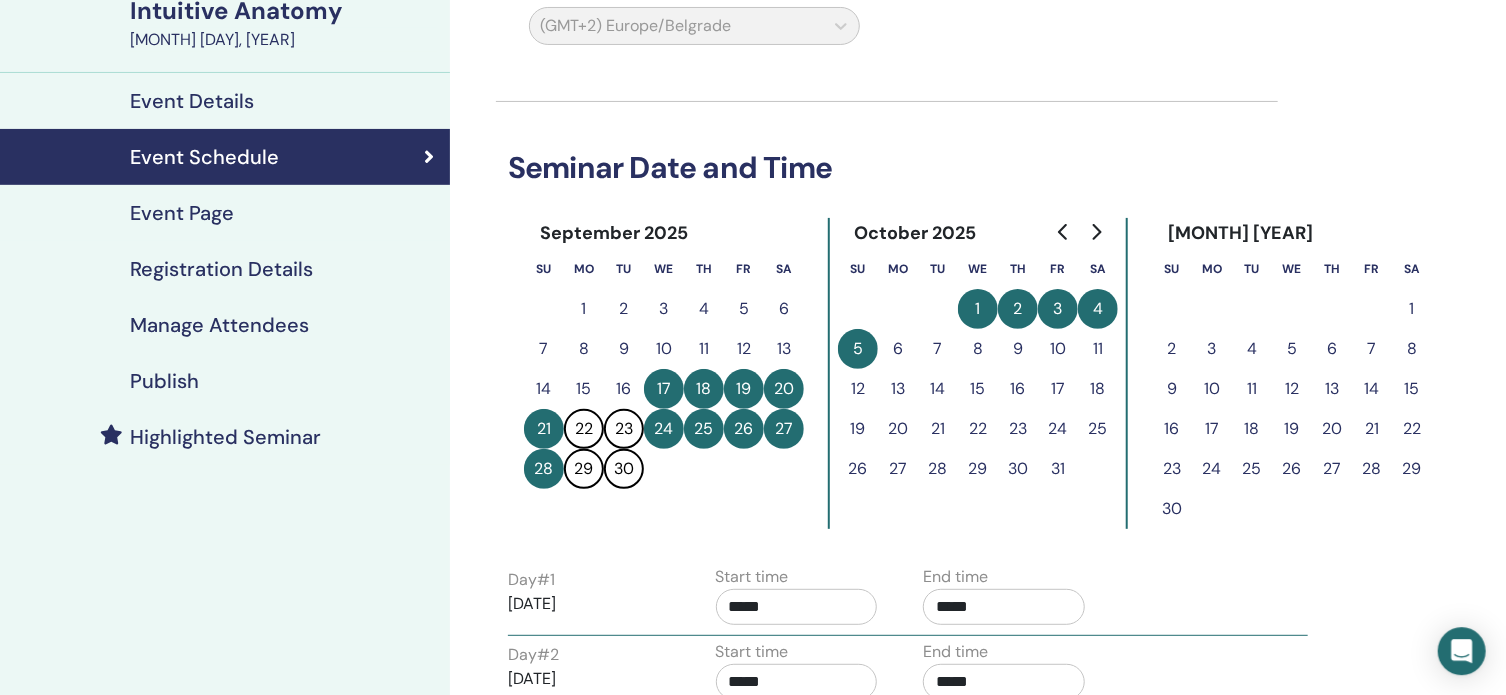 scroll, scrollTop: 214, scrollLeft: 0, axis: vertical 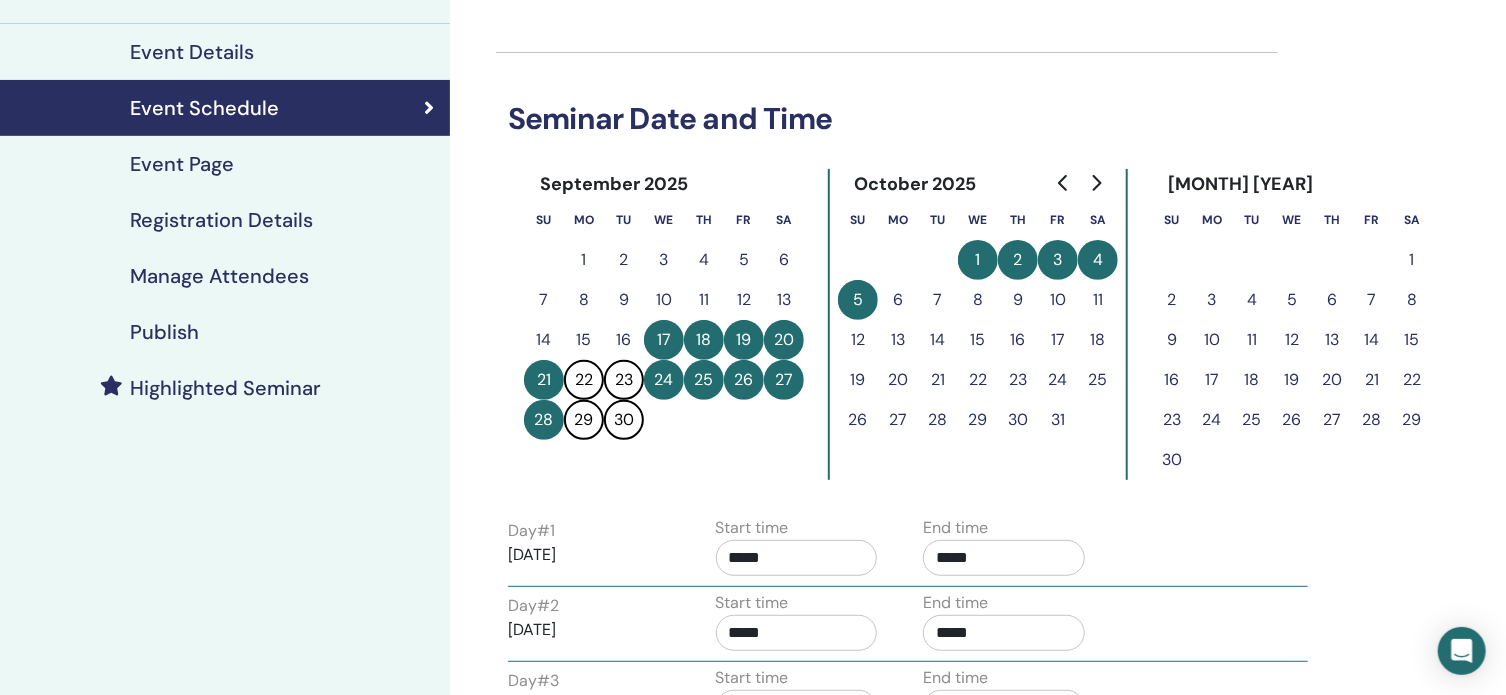 click on "24" at bounding box center (664, 380) 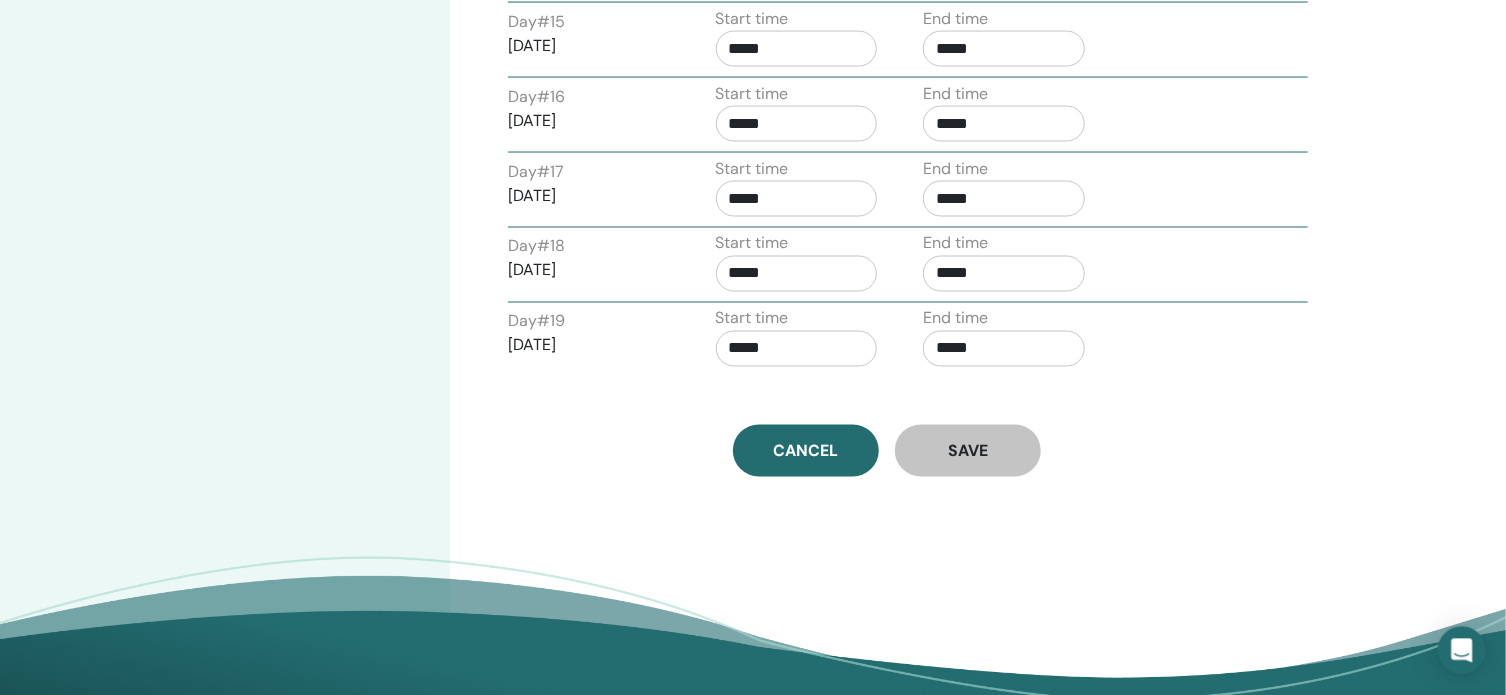 scroll, scrollTop: 1715, scrollLeft: 0, axis: vertical 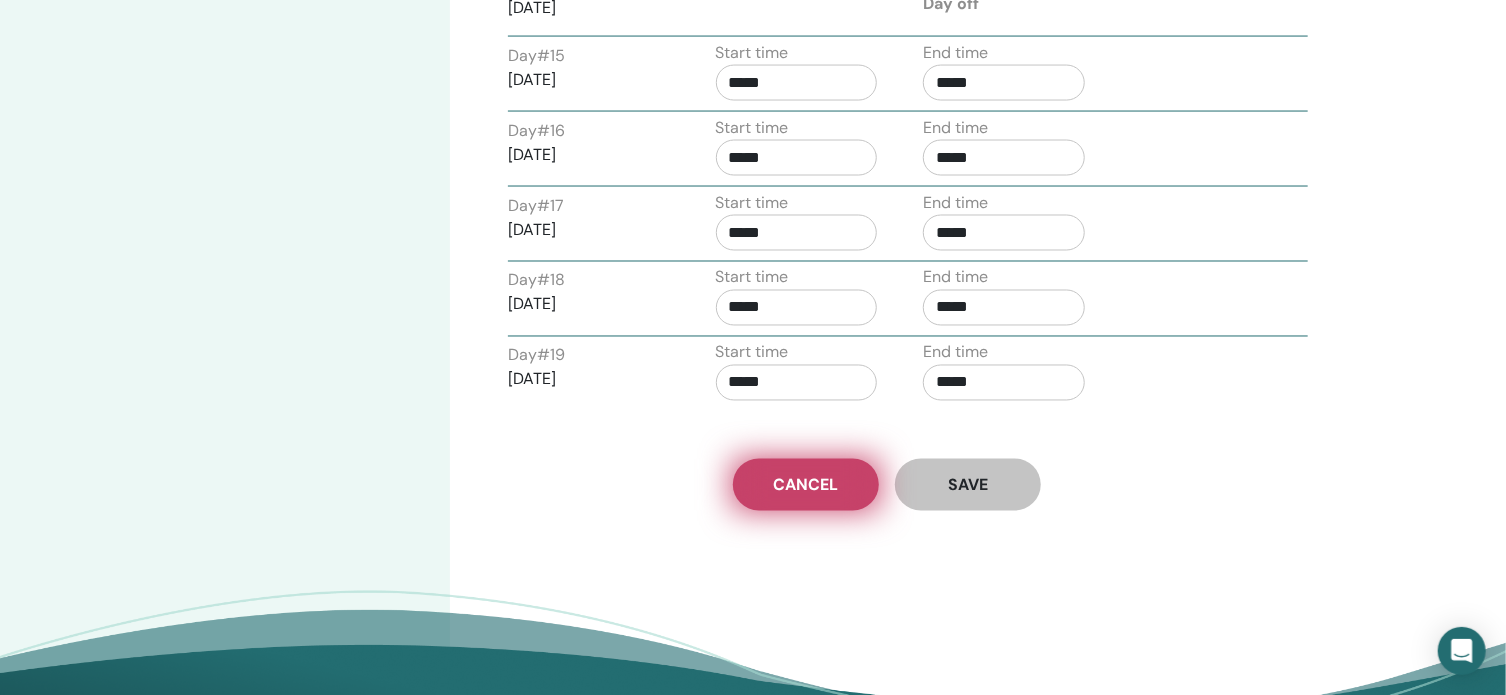 click on "Cancel" at bounding box center (806, 485) 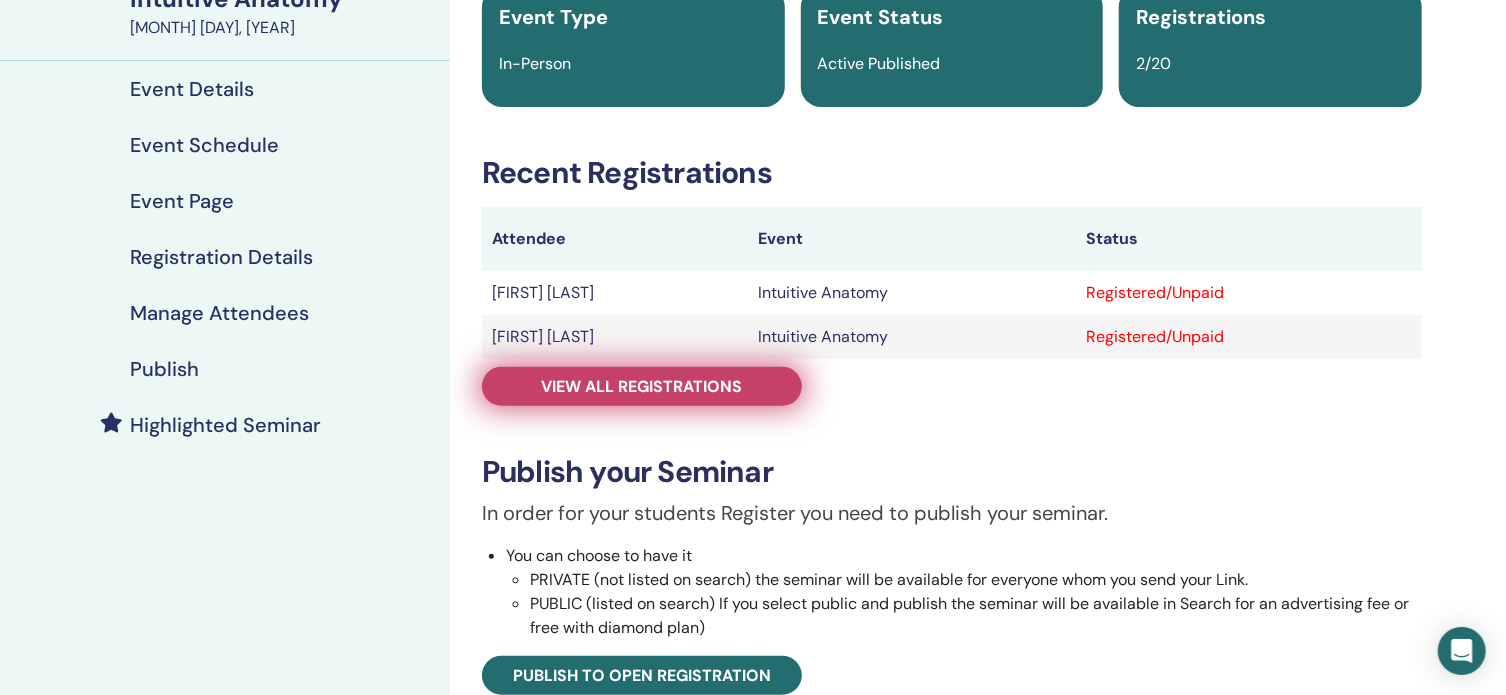 scroll, scrollTop: 156, scrollLeft: 0, axis: vertical 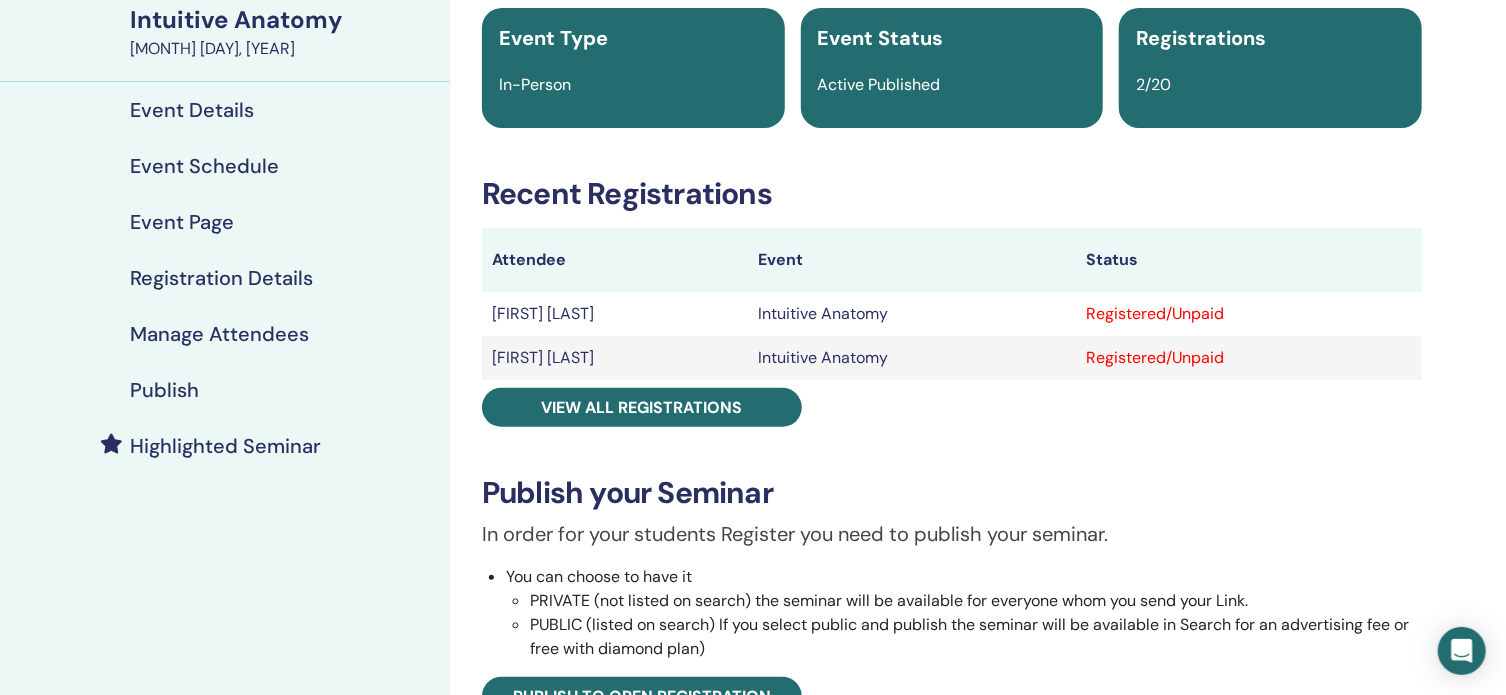 click on "Event Details" at bounding box center (192, 110) 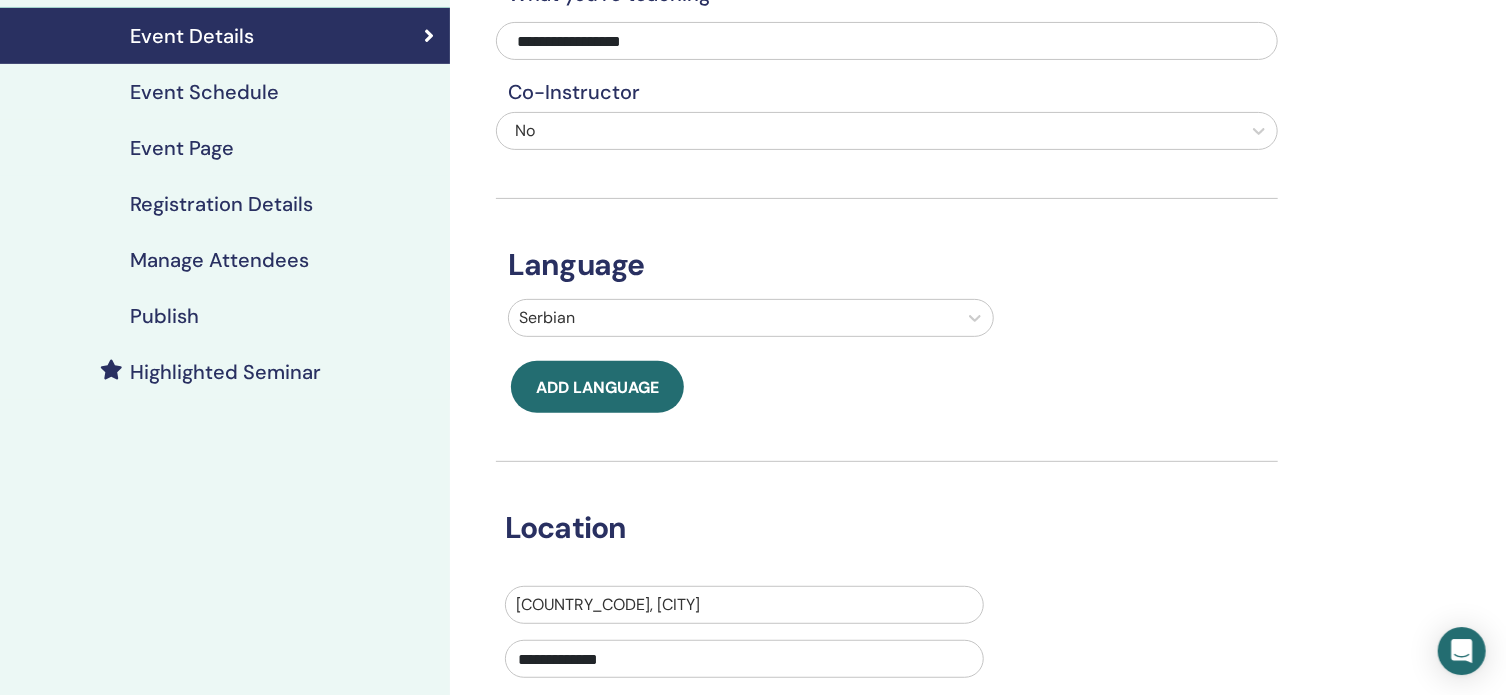 scroll, scrollTop: 477, scrollLeft: 0, axis: vertical 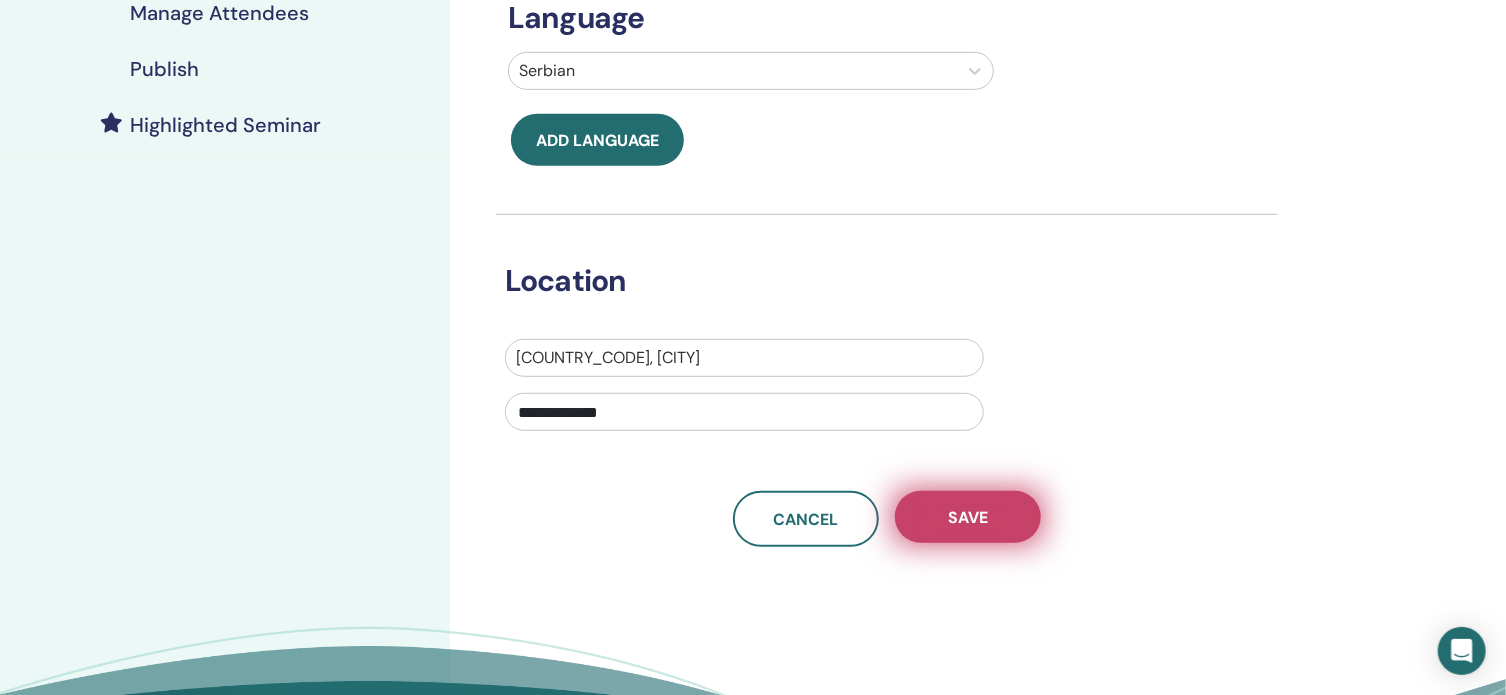 click on "Save" at bounding box center (968, 517) 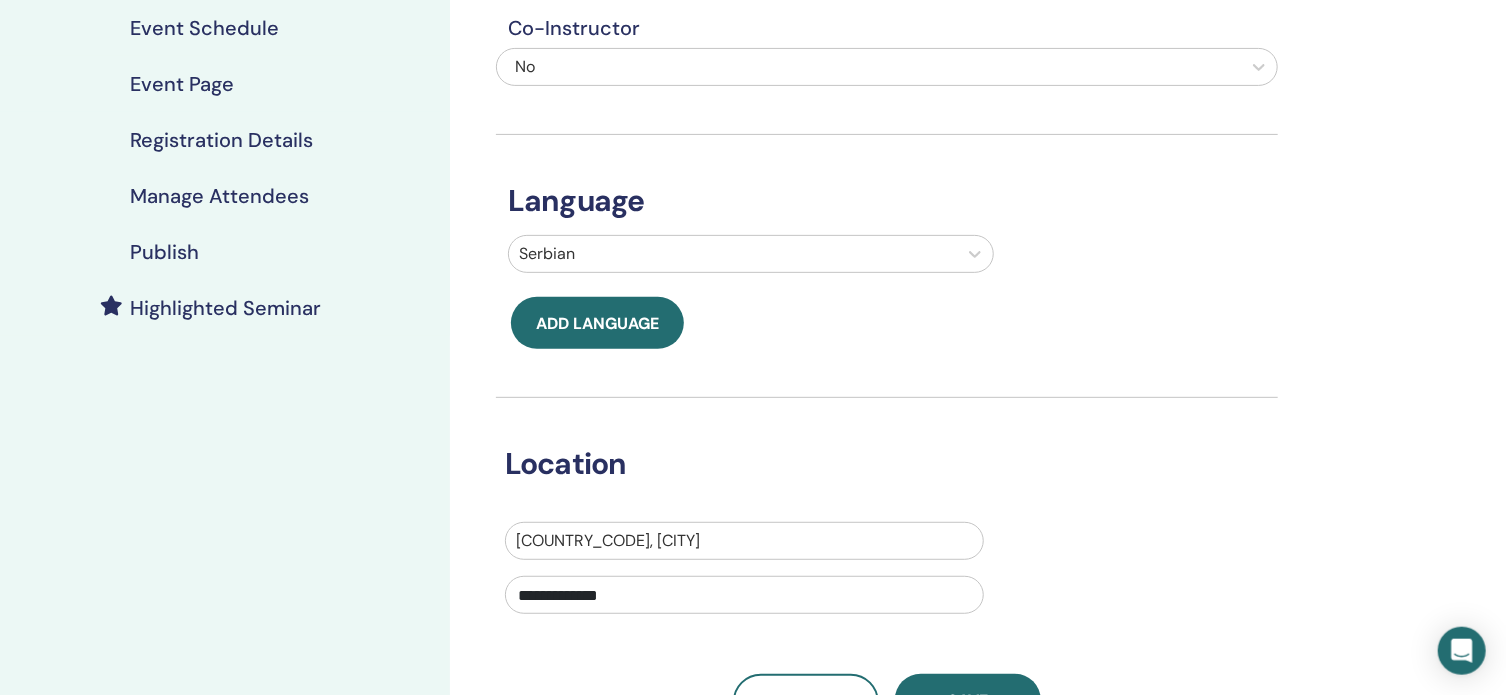 scroll, scrollTop: 156, scrollLeft: 0, axis: vertical 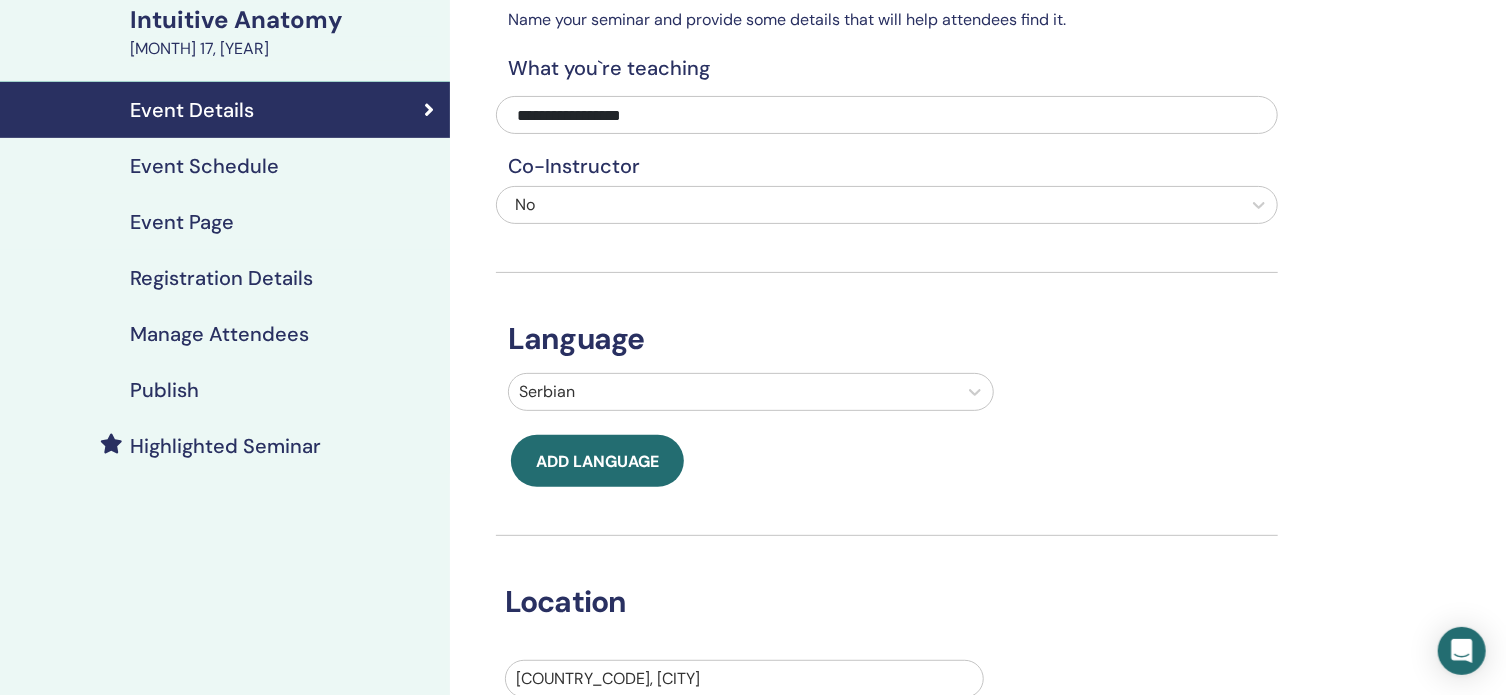 click on "Event Schedule" at bounding box center (204, 166) 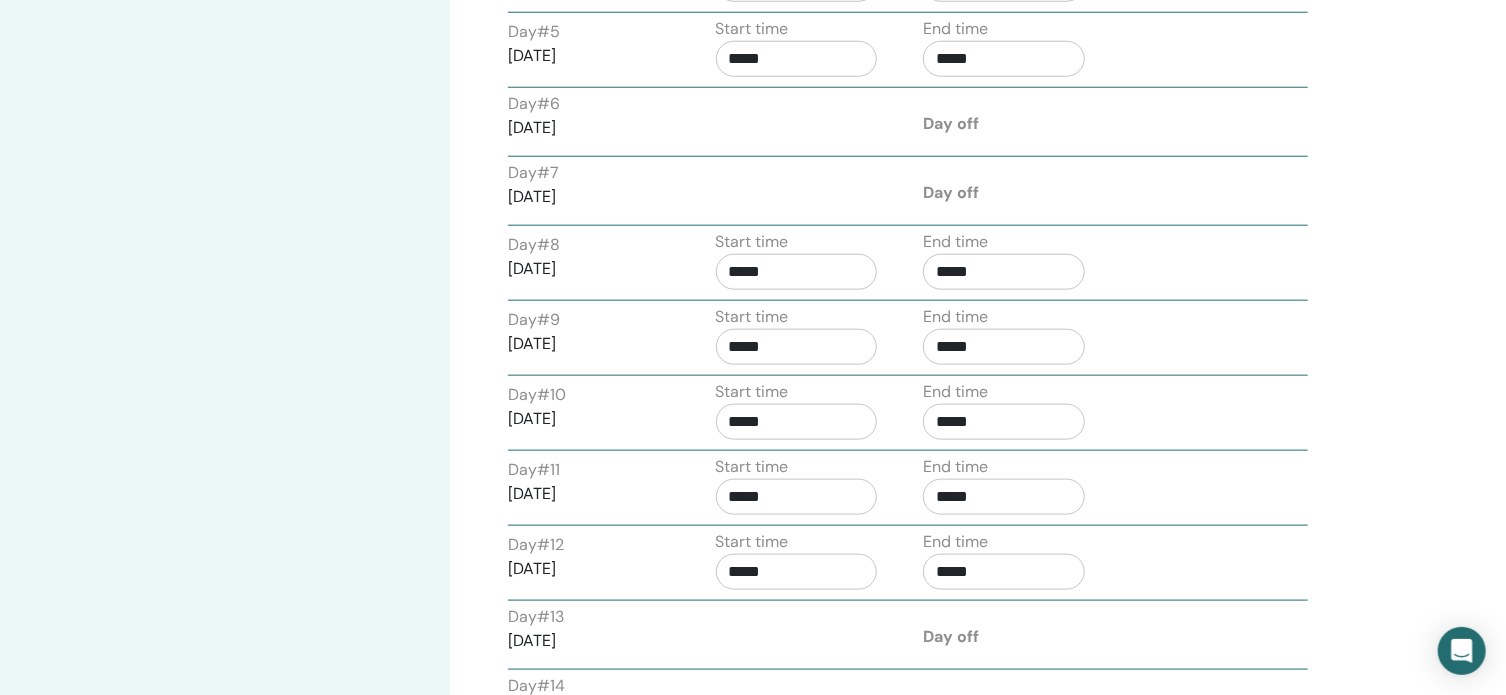 scroll, scrollTop: 906, scrollLeft: 0, axis: vertical 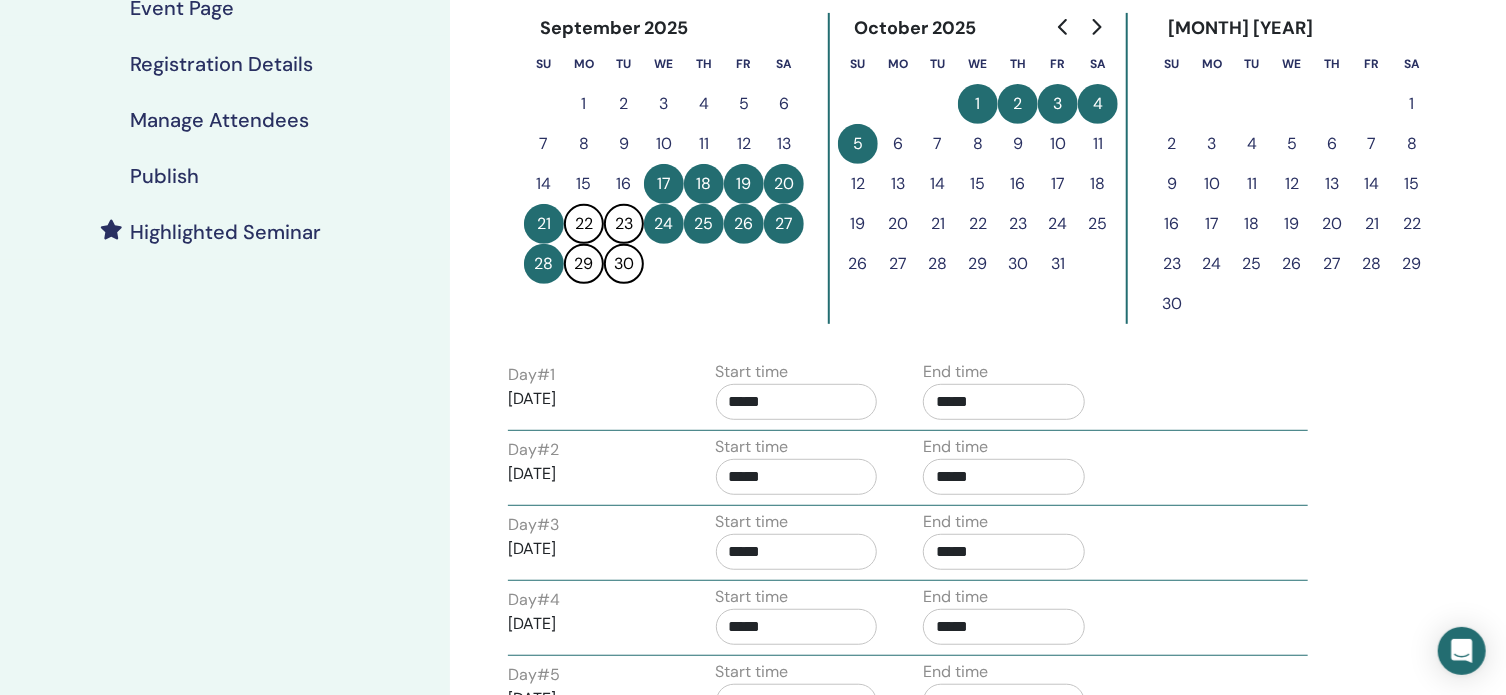 click at bounding box center [1462, 651] 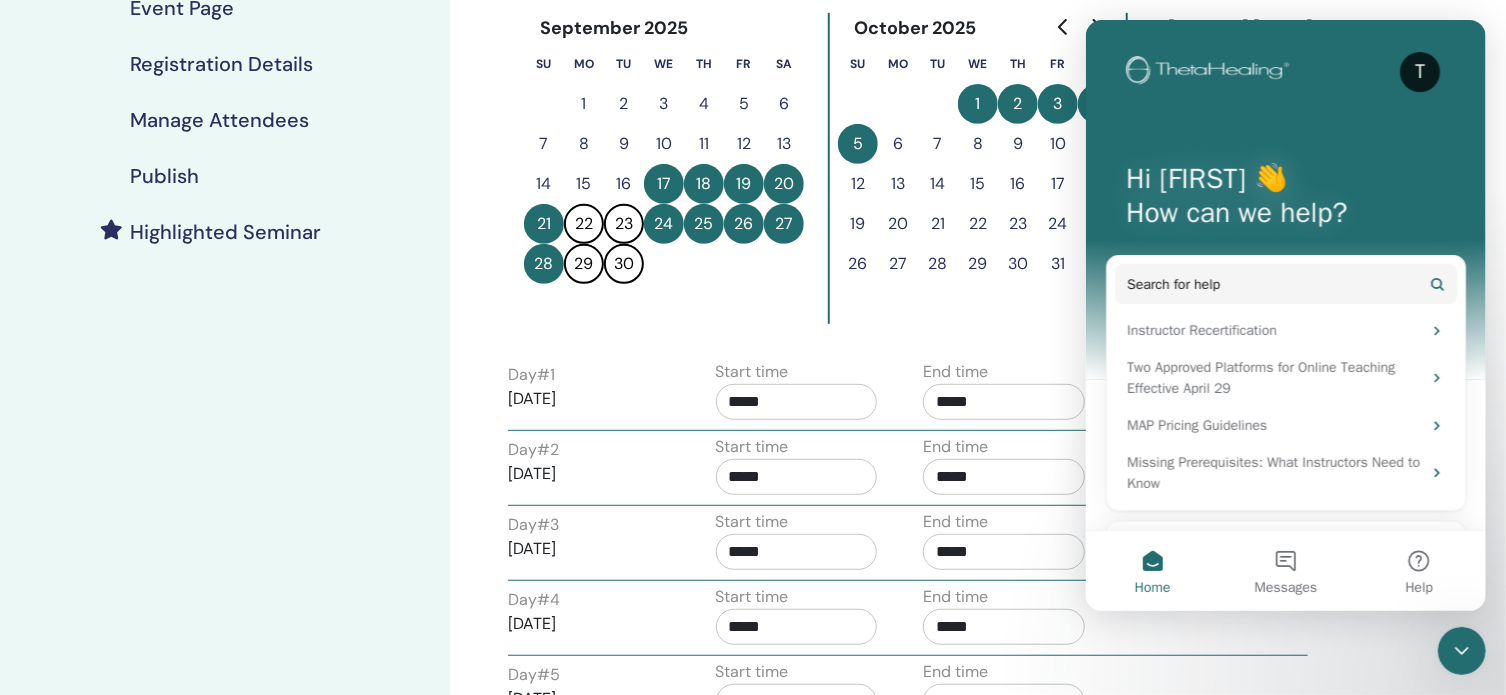 scroll, scrollTop: 0, scrollLeft: 0, axis: both 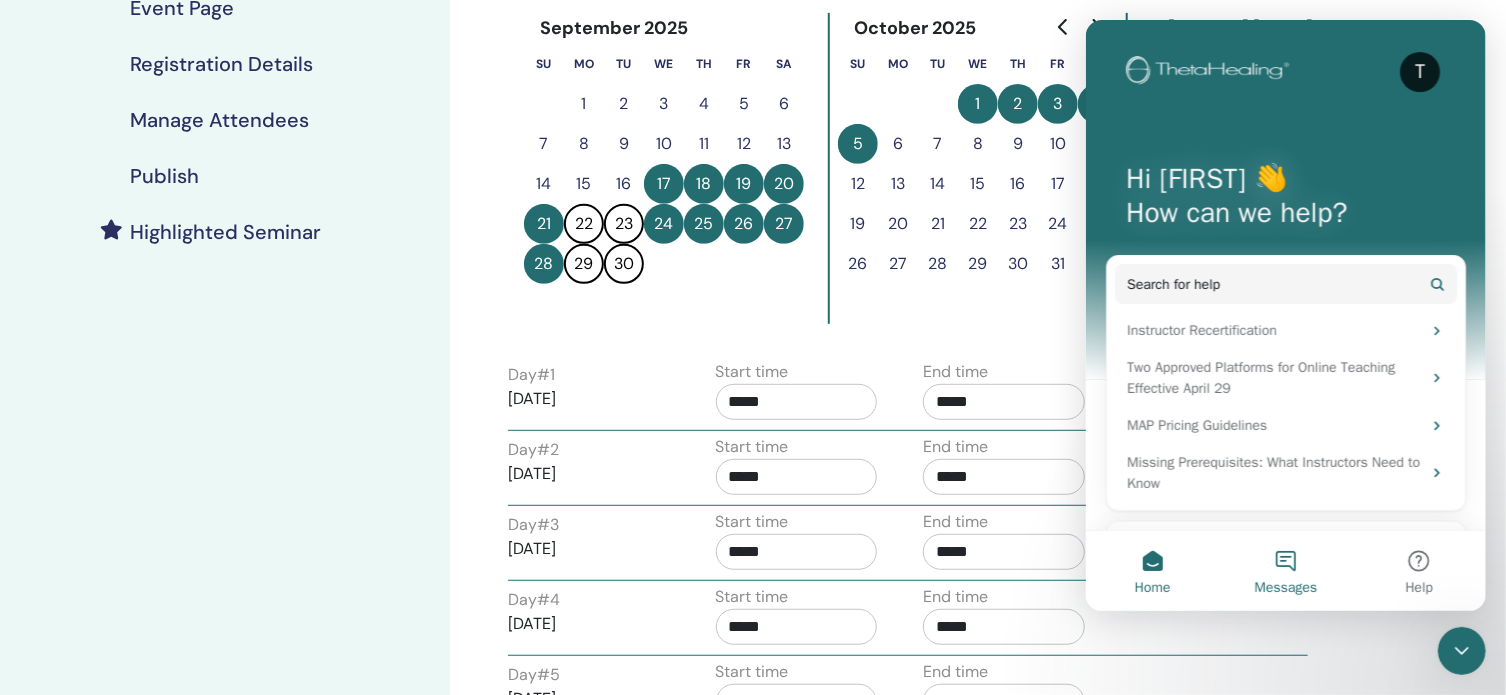 click on "Messages" at bounding box center [1284, 571] 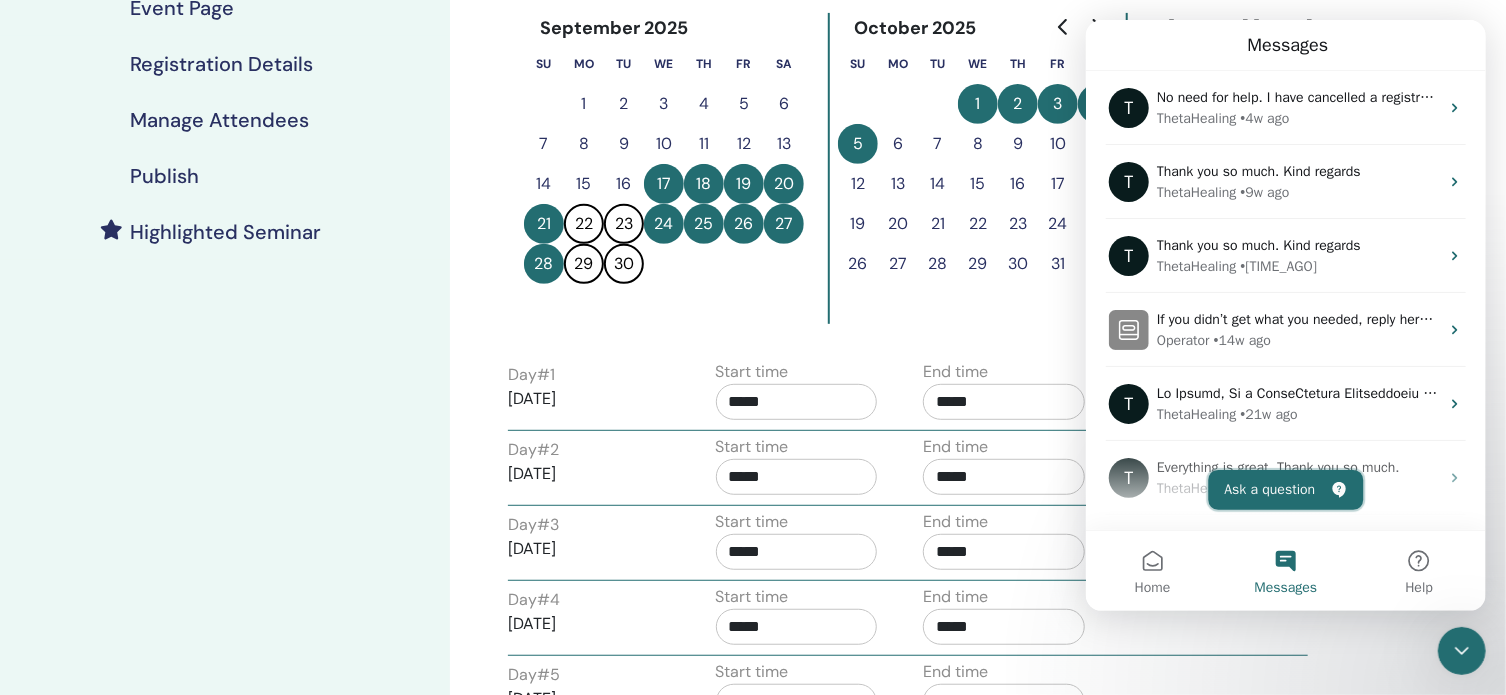 click on "Ask a question" at bounding box center [1285, 490] 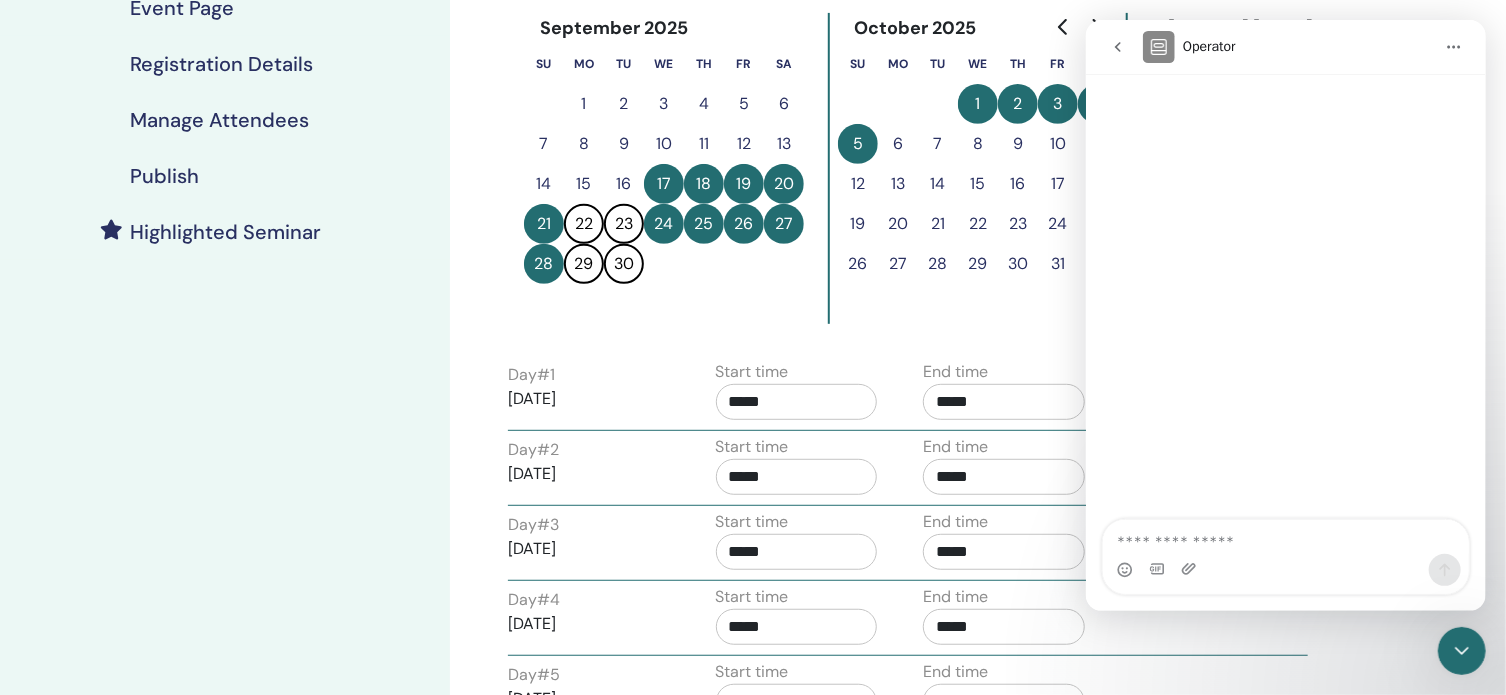 click at bounding box center [1285, 537] 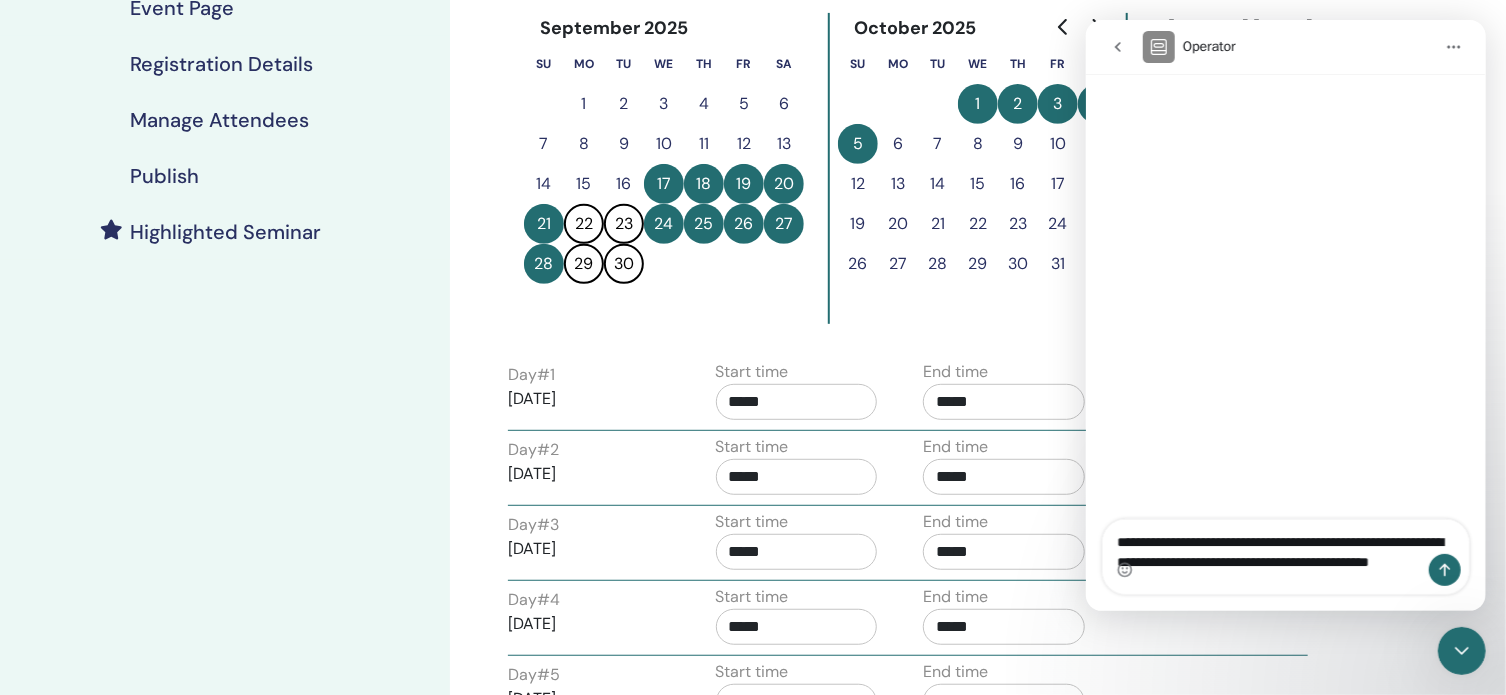 scroll, scrollTop: 19, scrollLeft: 0, axis: vertical 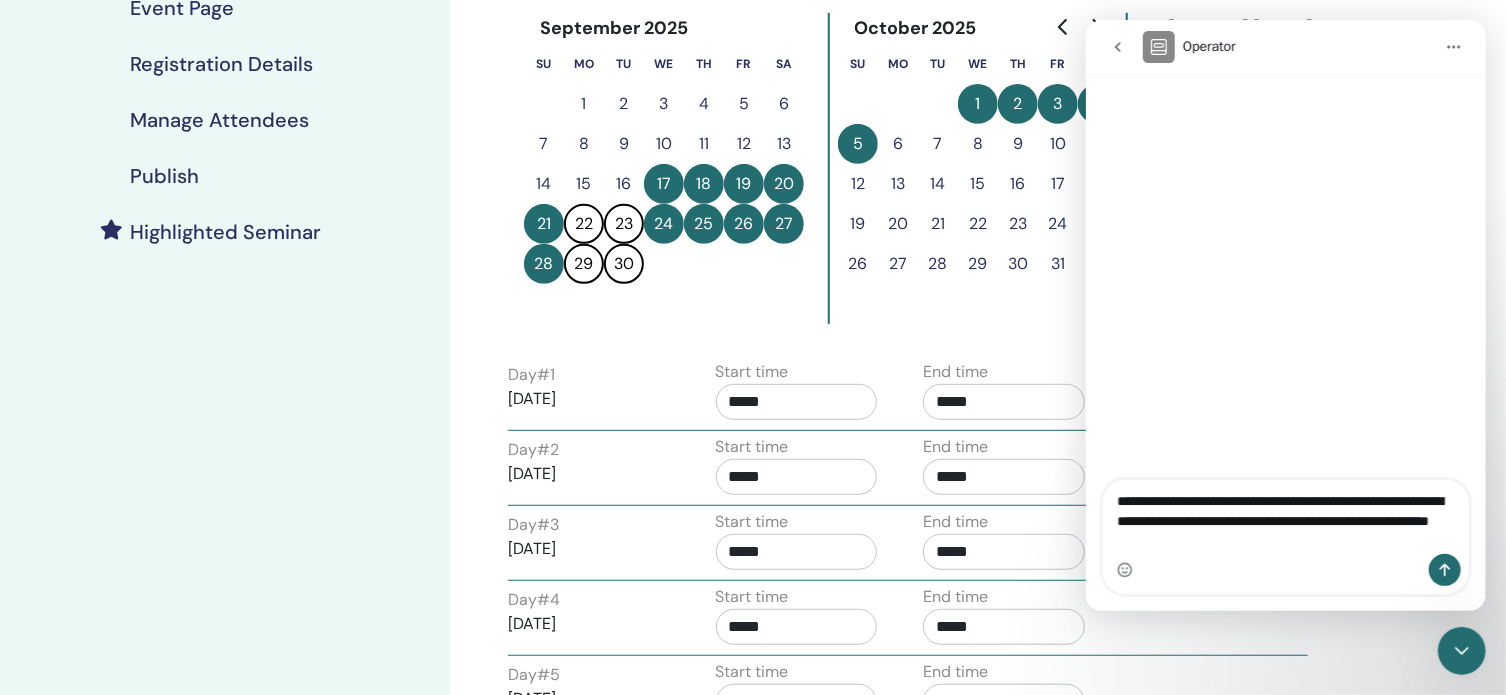 type on "**********" 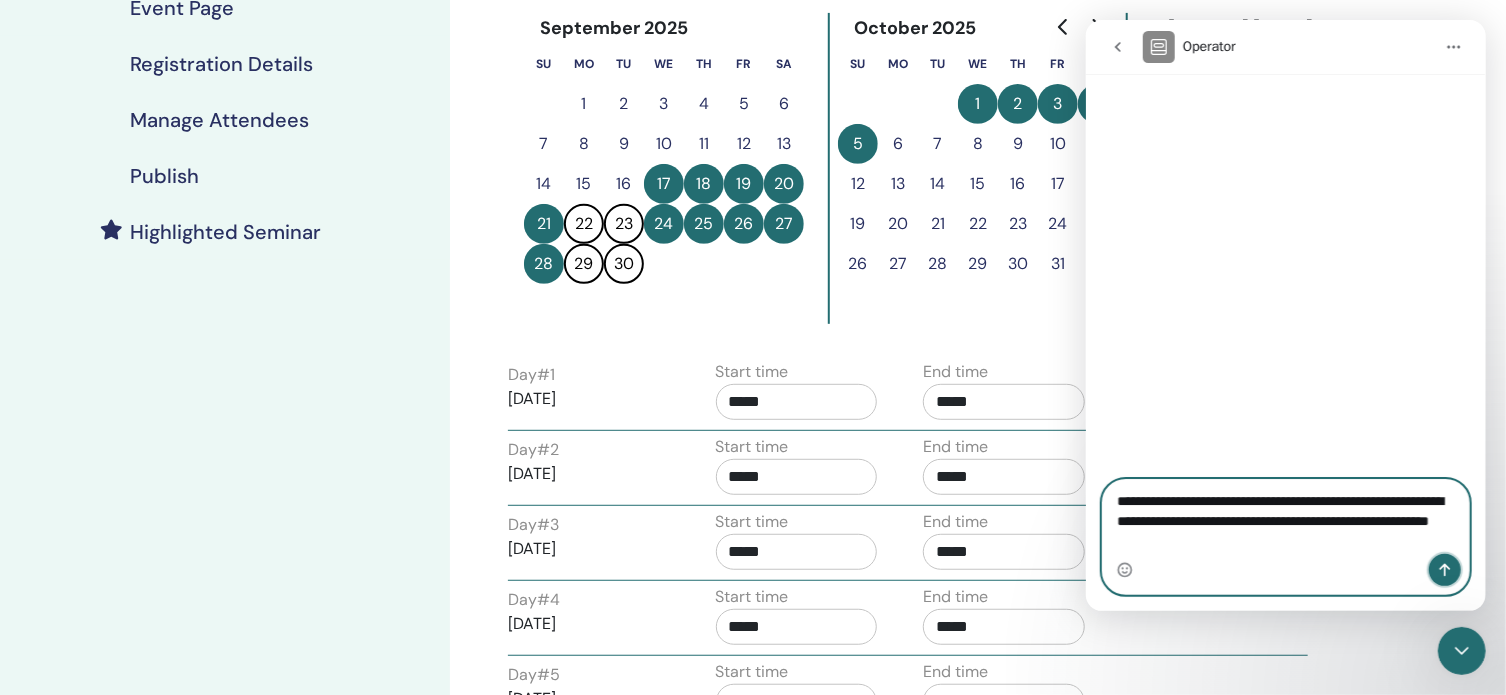 click 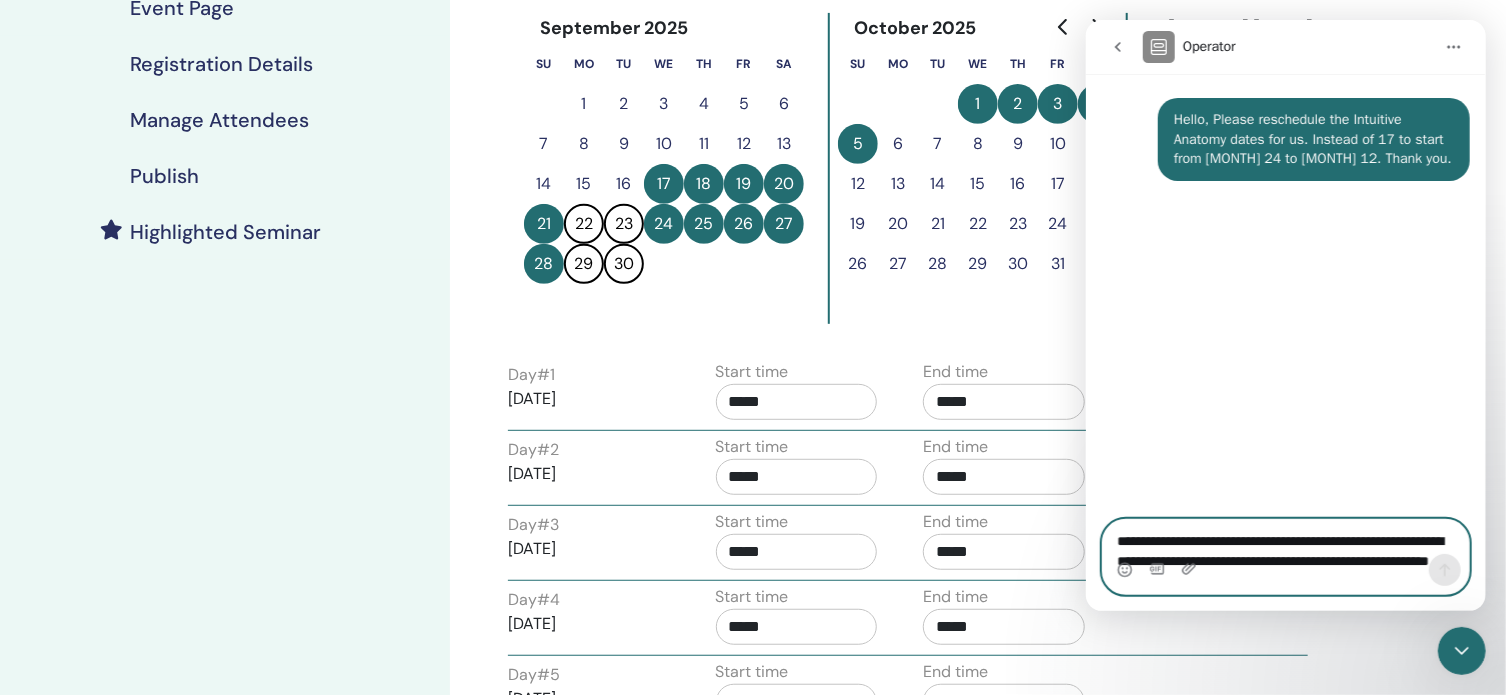 type 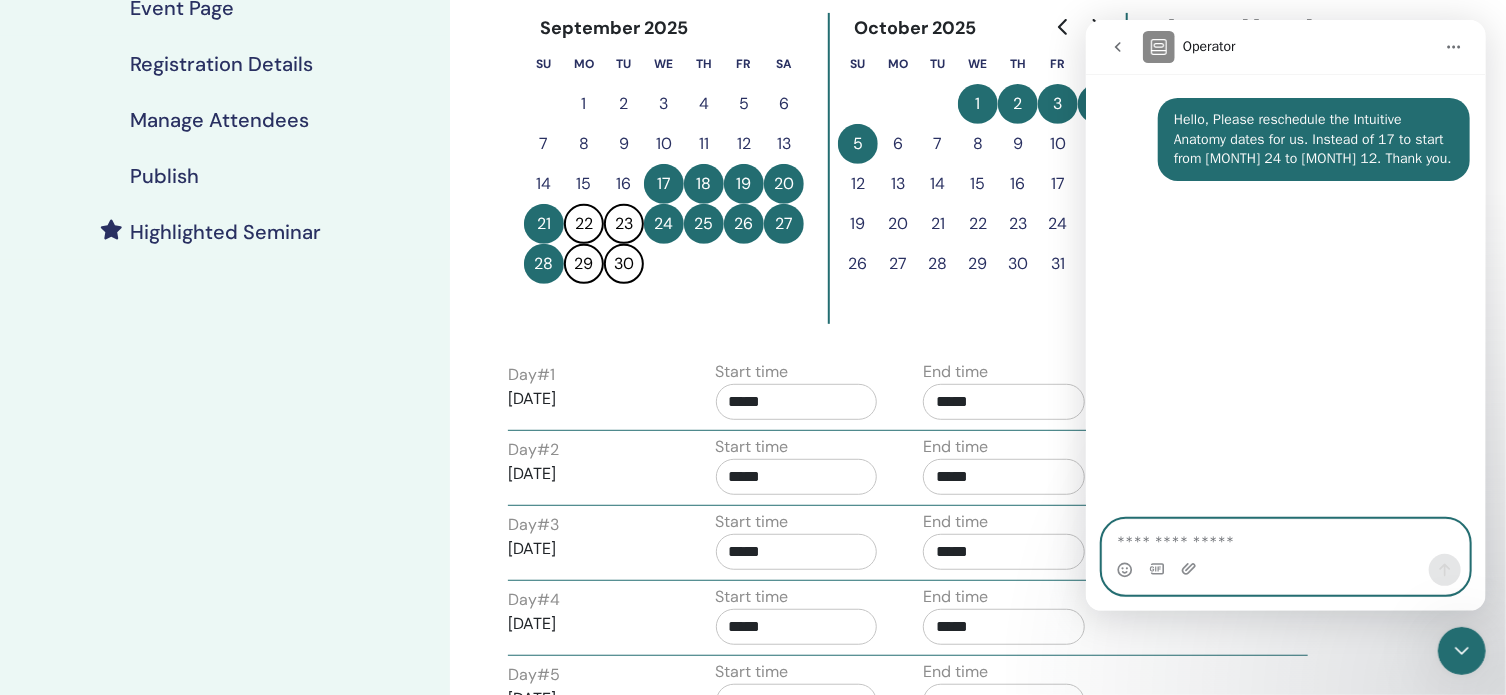 scroll, scrollTop: 0, scrollLeft: 0, axis: both 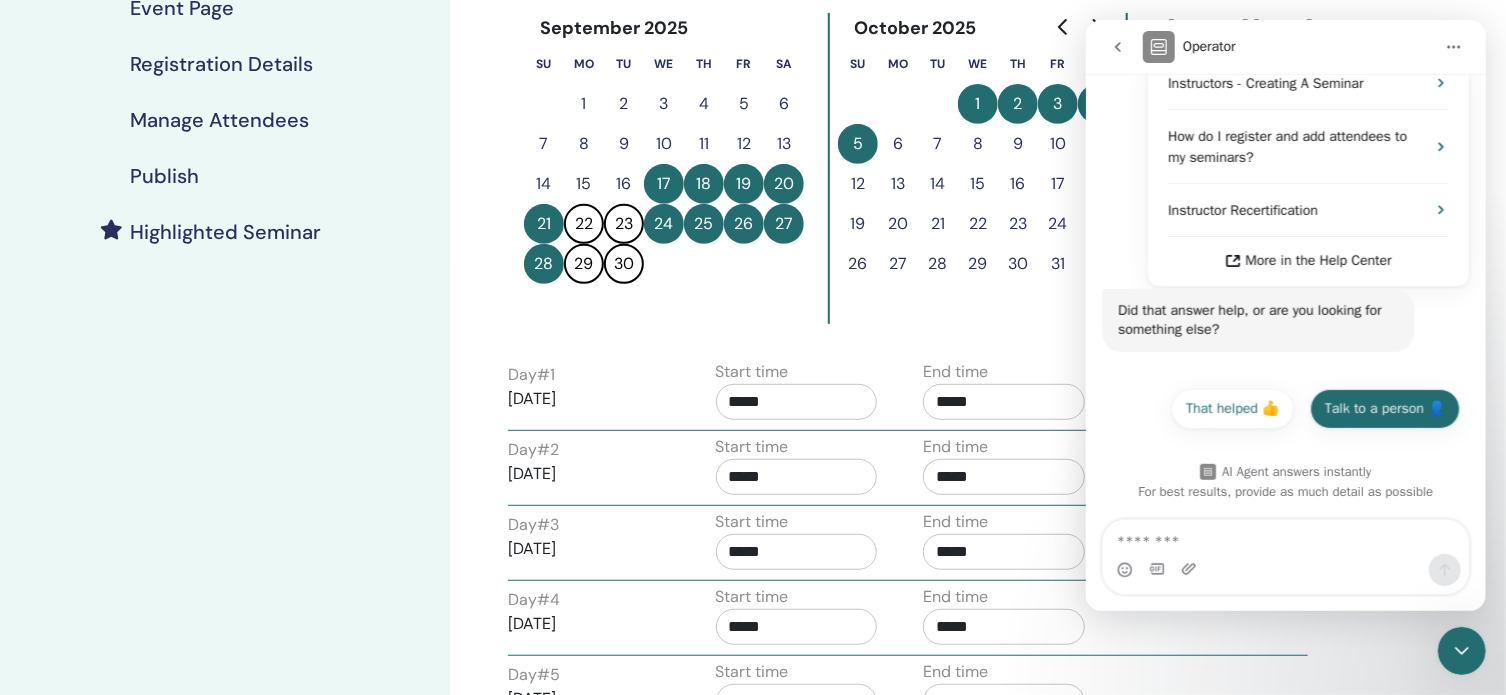 click on "Talk to a person 👤" at bounding box center (1384, 409) 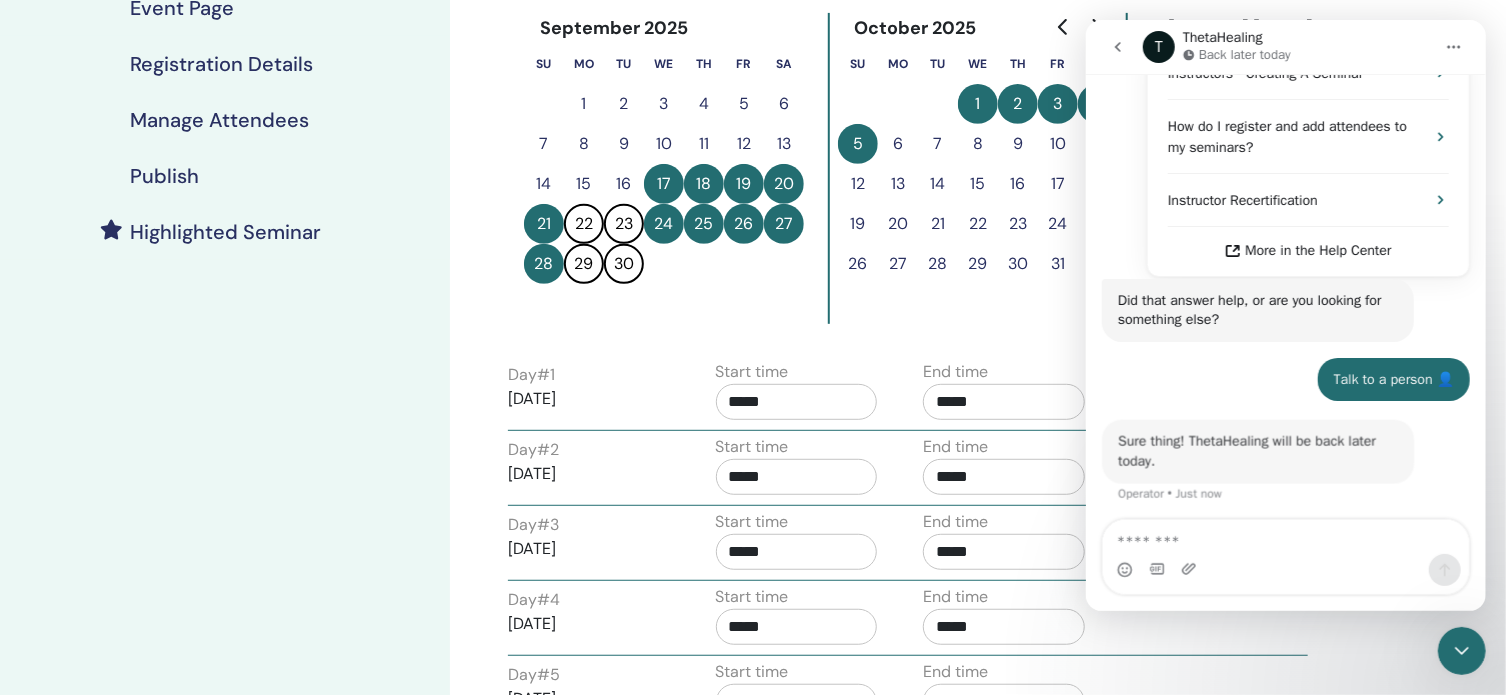 scroll, scrollTop: 543, scrollLeft: 0, axis: vertical 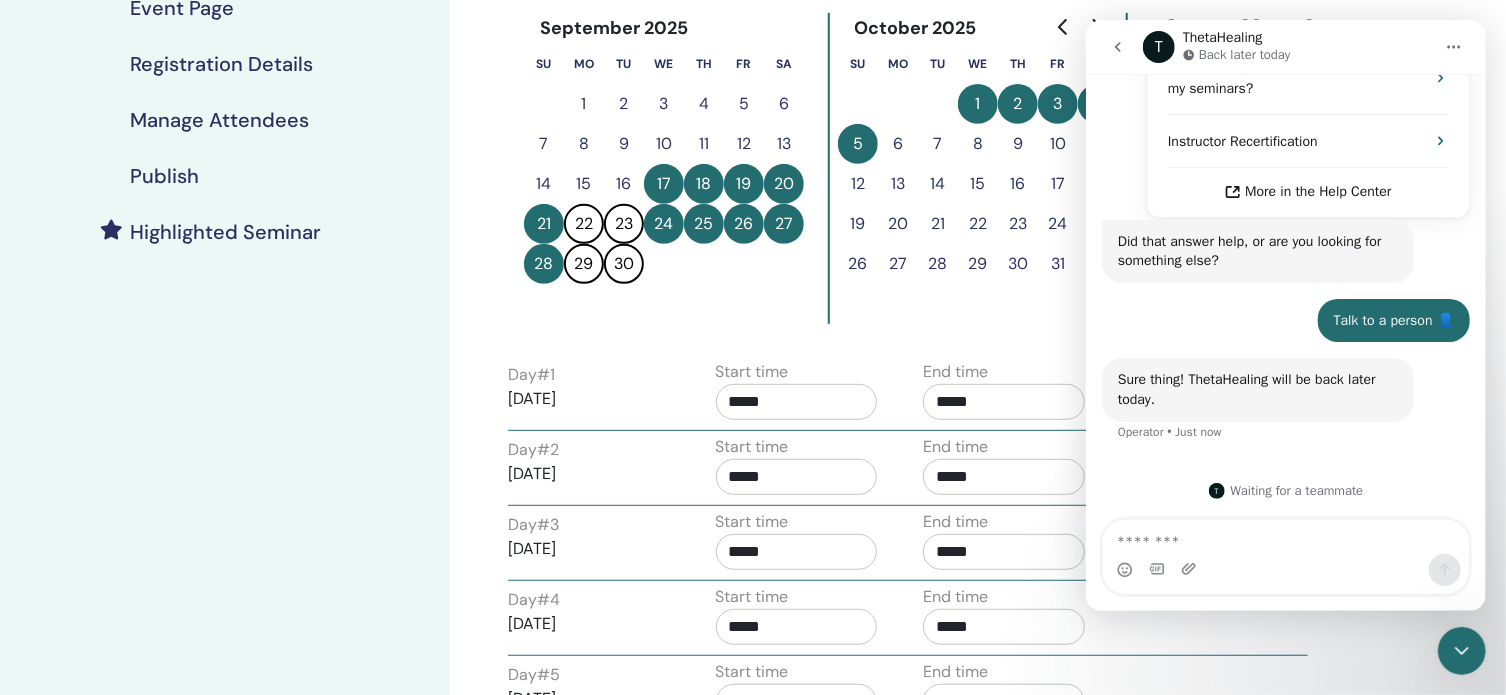 drag, startPoint x: 1463, startPoint y: 633, endPoint x: 2865, endPoint y: 1222, distance: 1520.6989 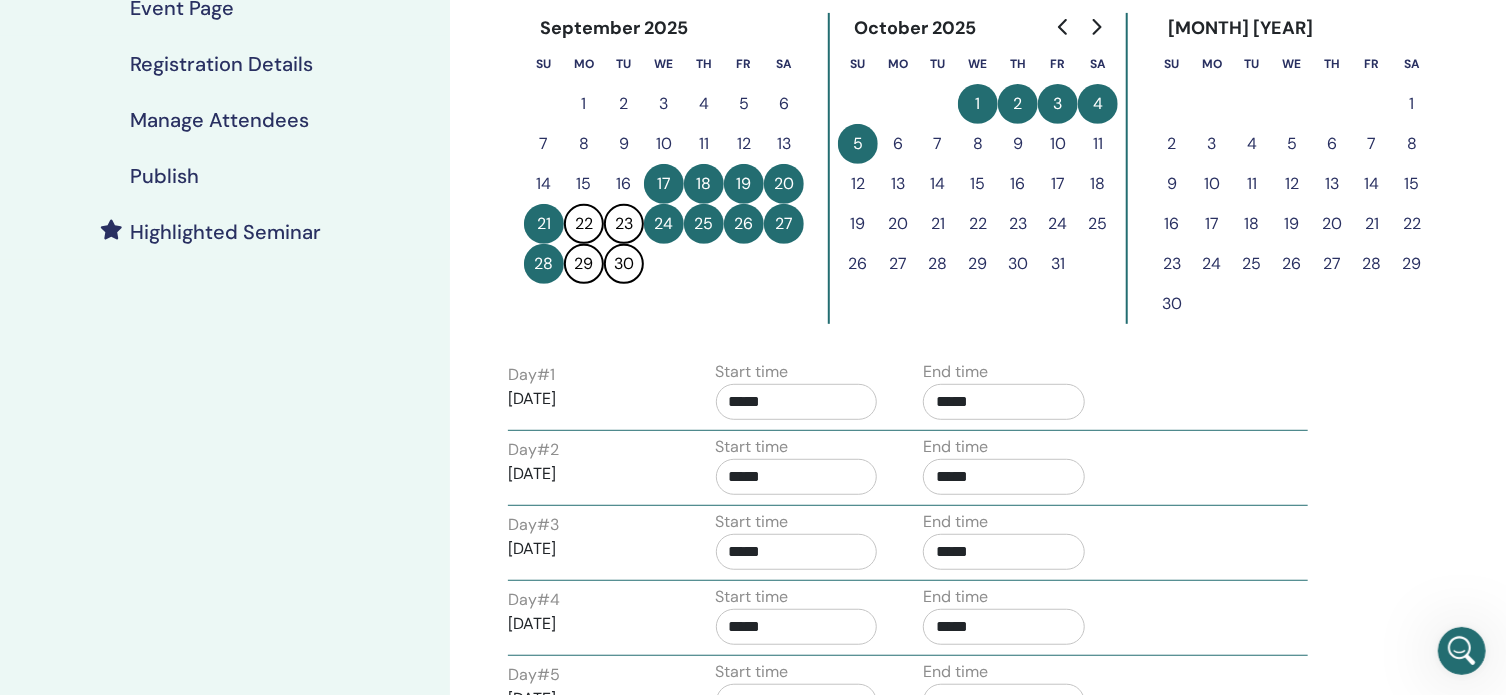 scroll, scrollTop: 0, scrollLeft: 0, axis: both 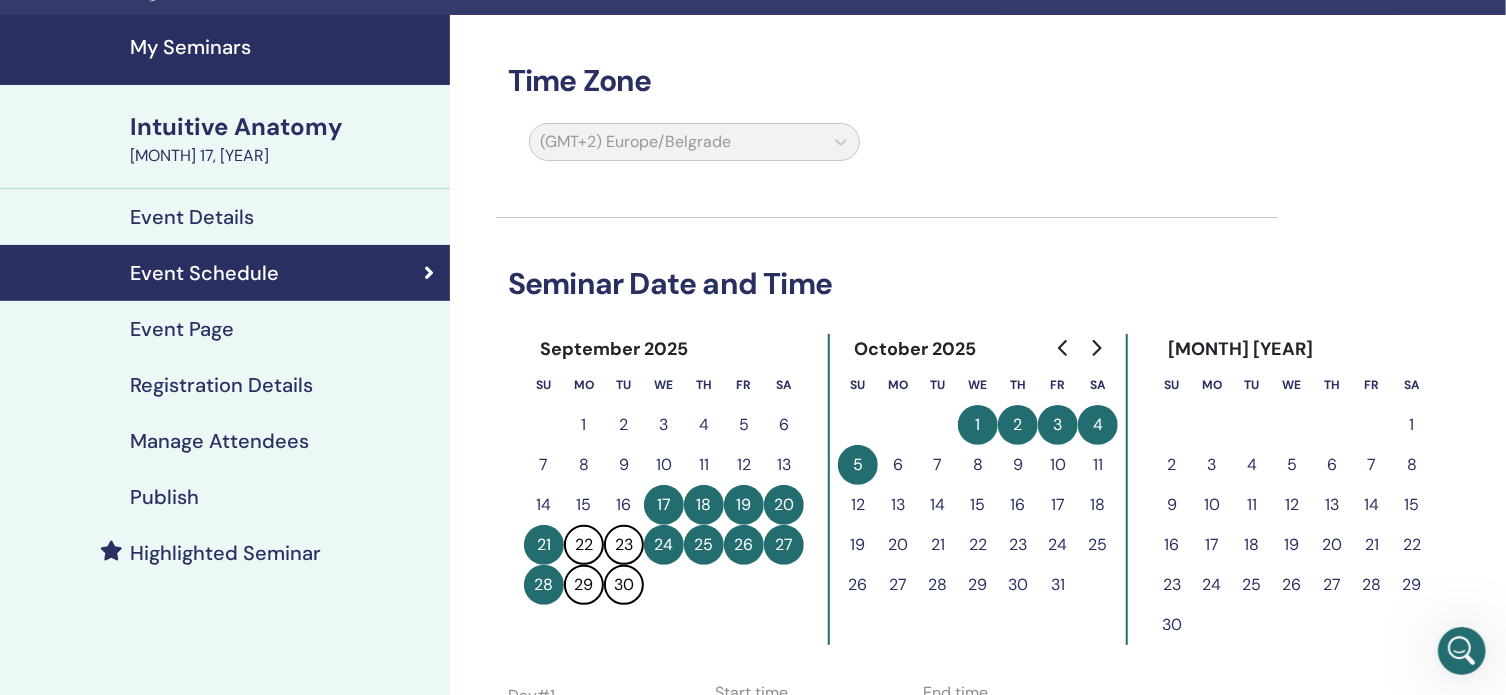 click on "Event Details" at bounding box center [192, 217] 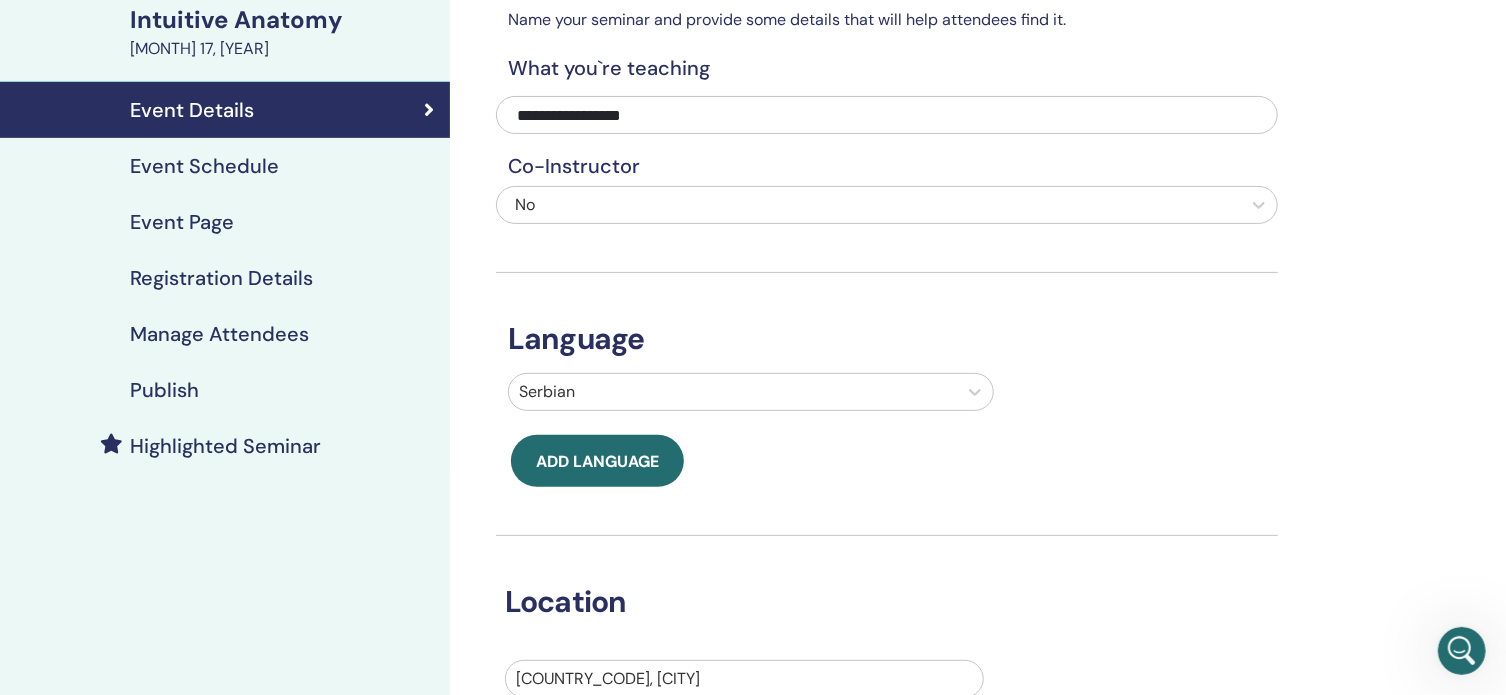 scroll, scrollTop: 0, scrollLeft: 0, axis: both 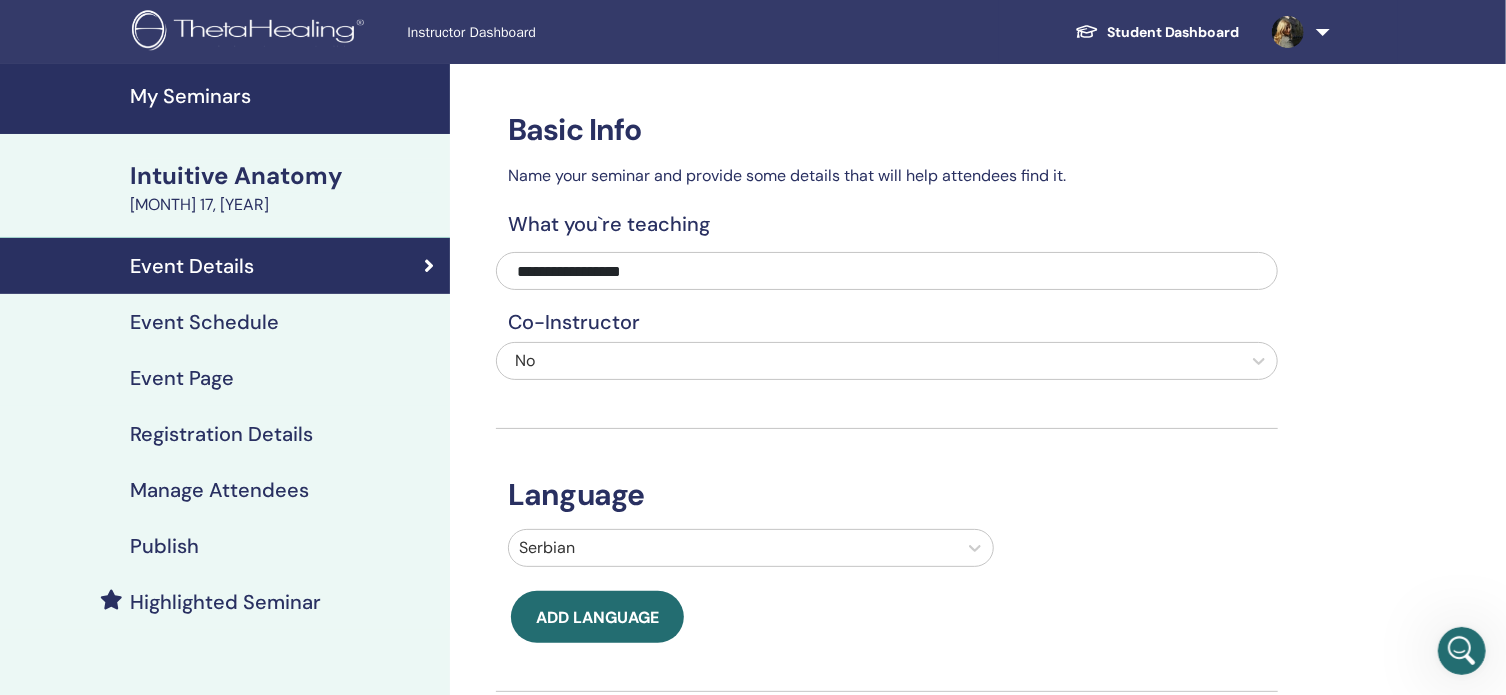 click on "My Seminars" at bounding box center [284, 96] 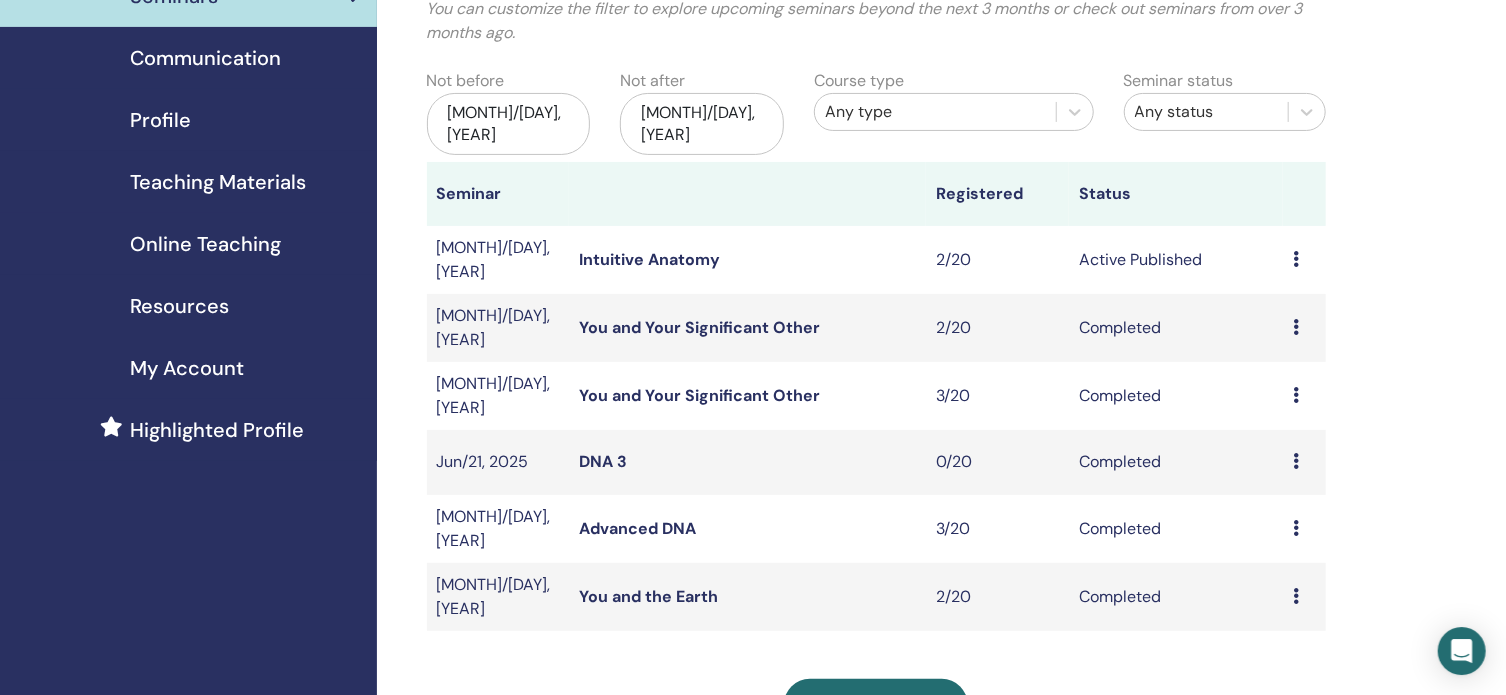 scroll, scrollTop: 214, scrollLeft: 0, axis: vertical 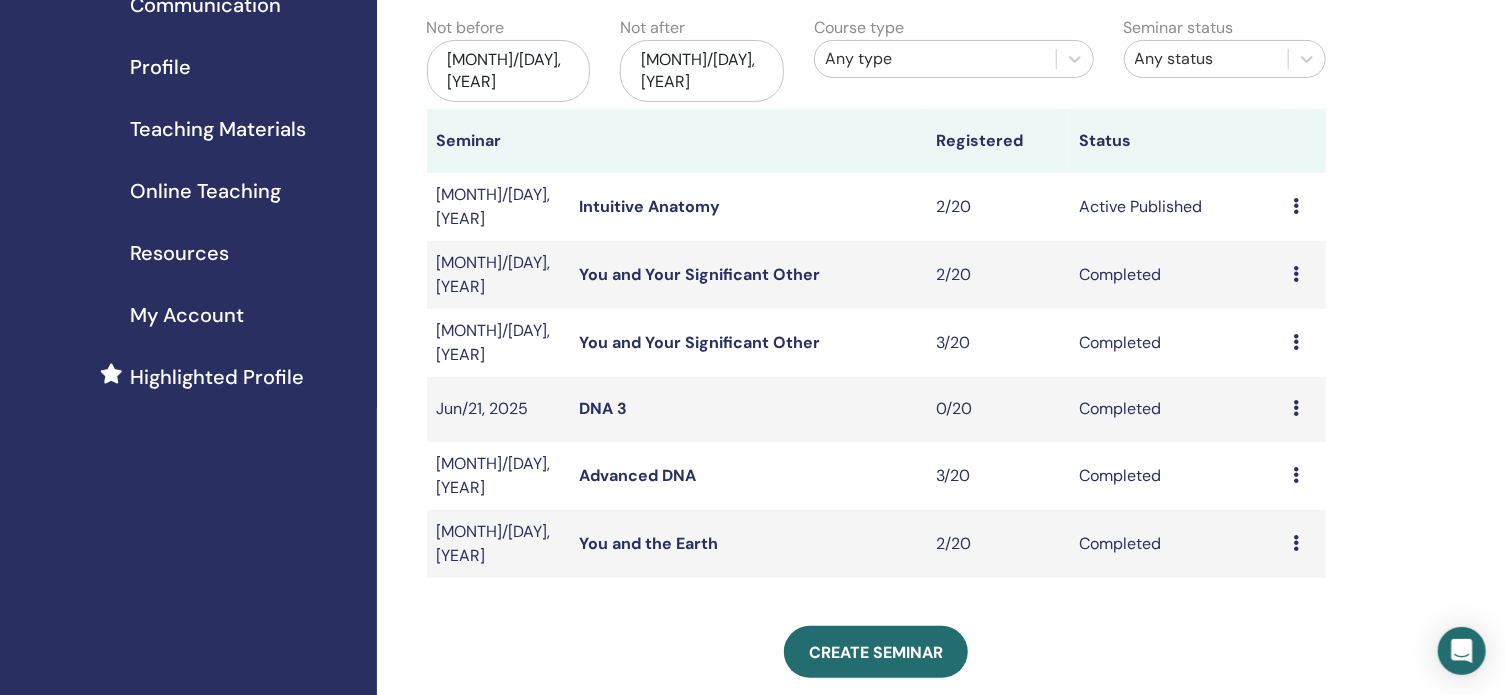 click on "Intuitive Anatomy" at bounding box center (649, 206) 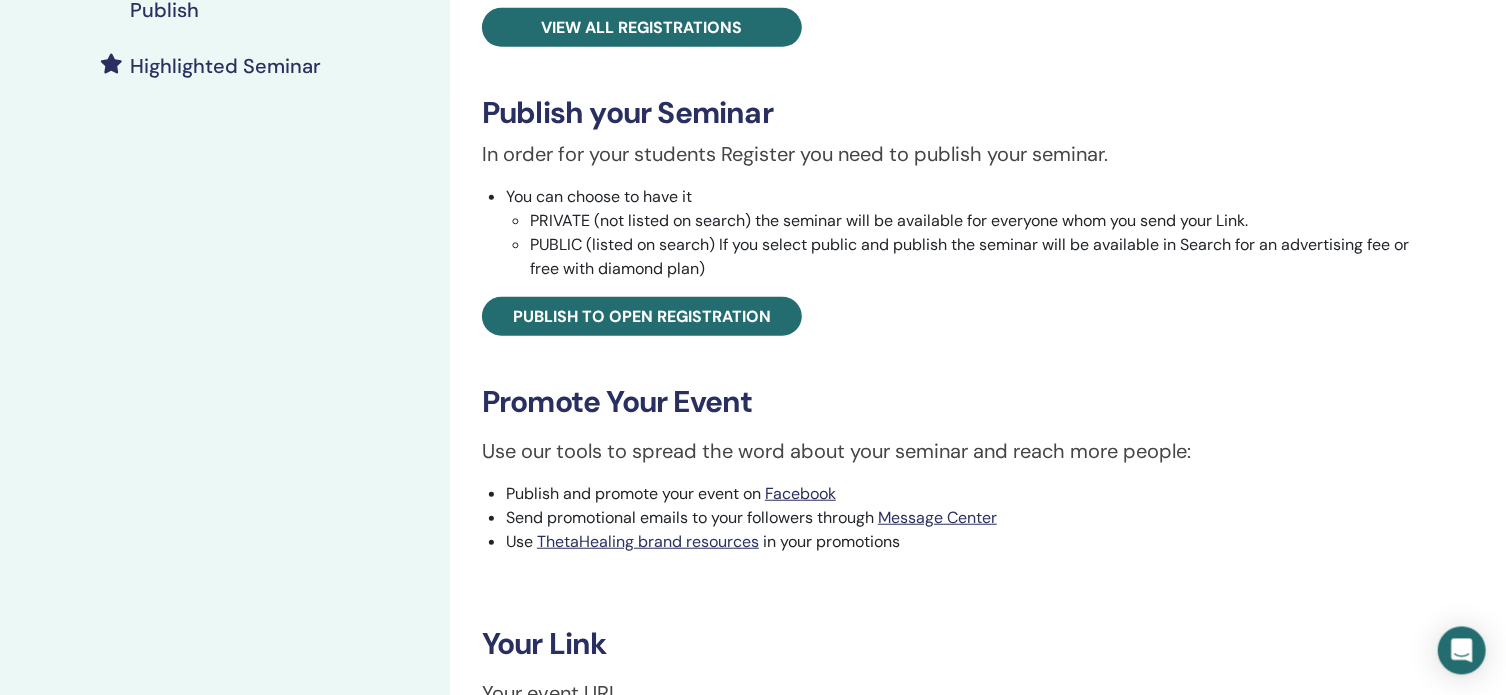 scroll, scrollTop: 857, scrollLeft: 0, axis: vertical 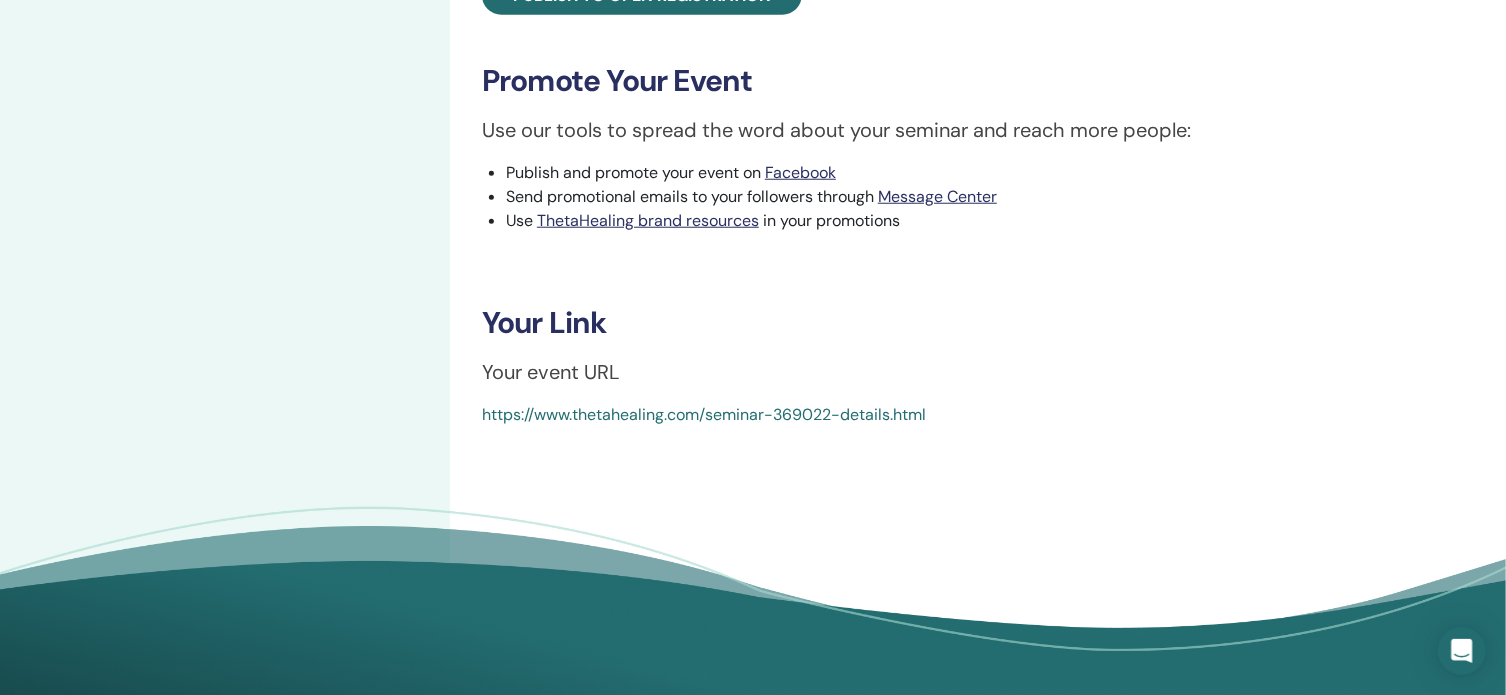 click on "https://www.thetahealing.com/seminar-369022-details.html" at bounding box center (704, 414) 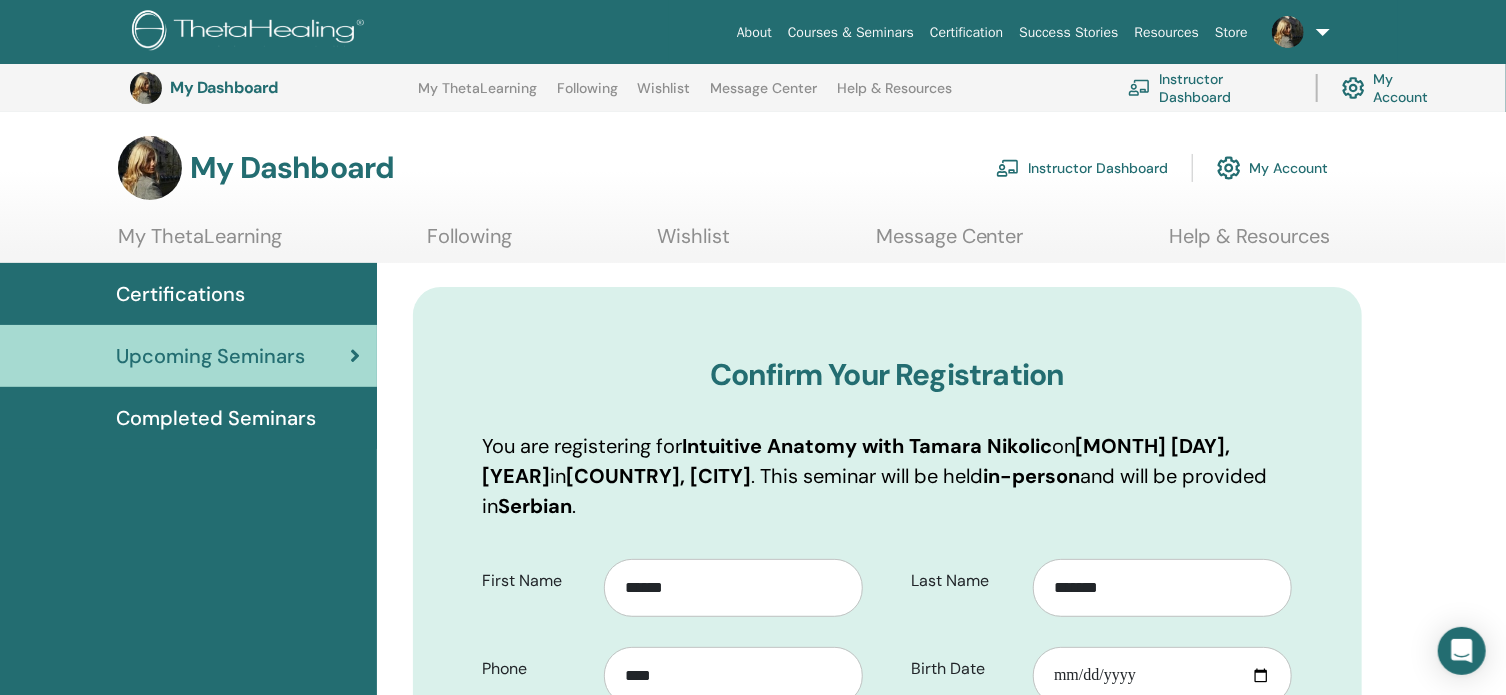 scroll, scrollTop: 262, scrollLeft: 0, axis: vertical 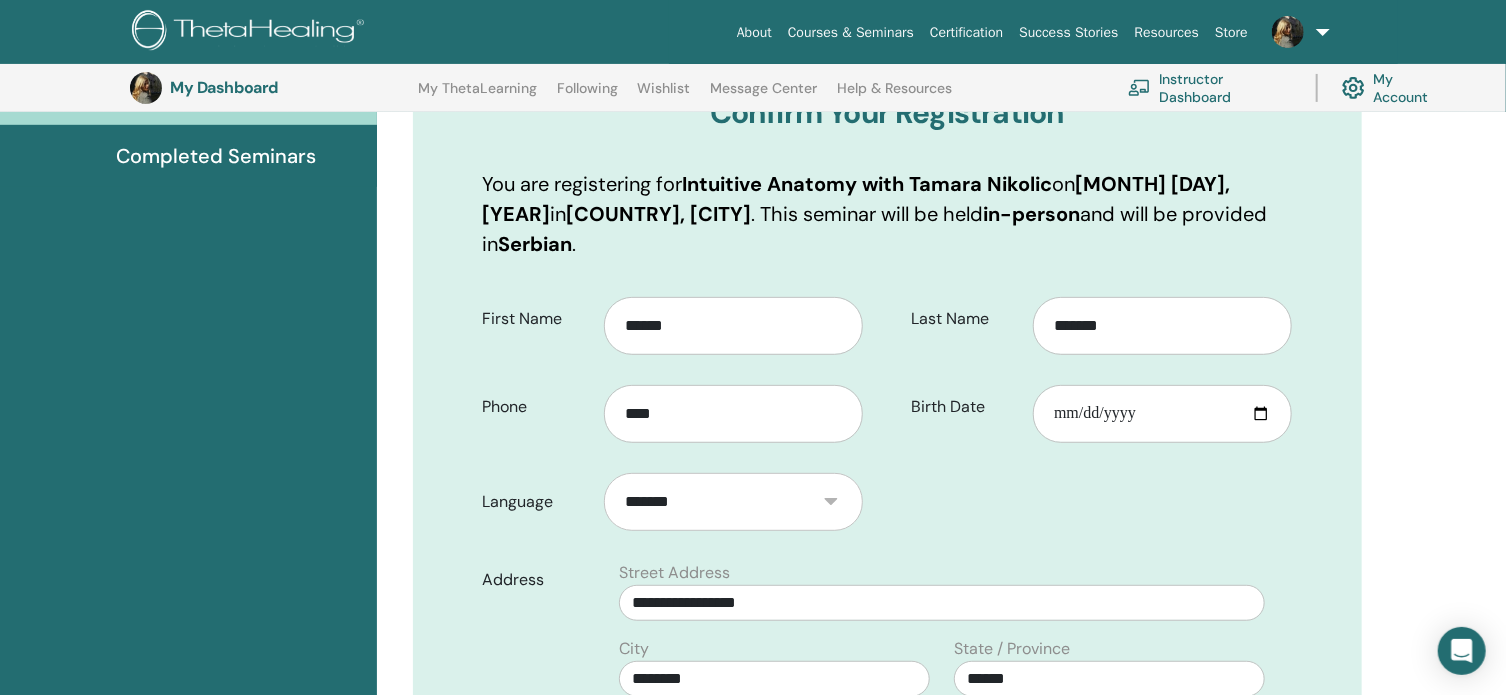 click at bounding box center (1297, 32) 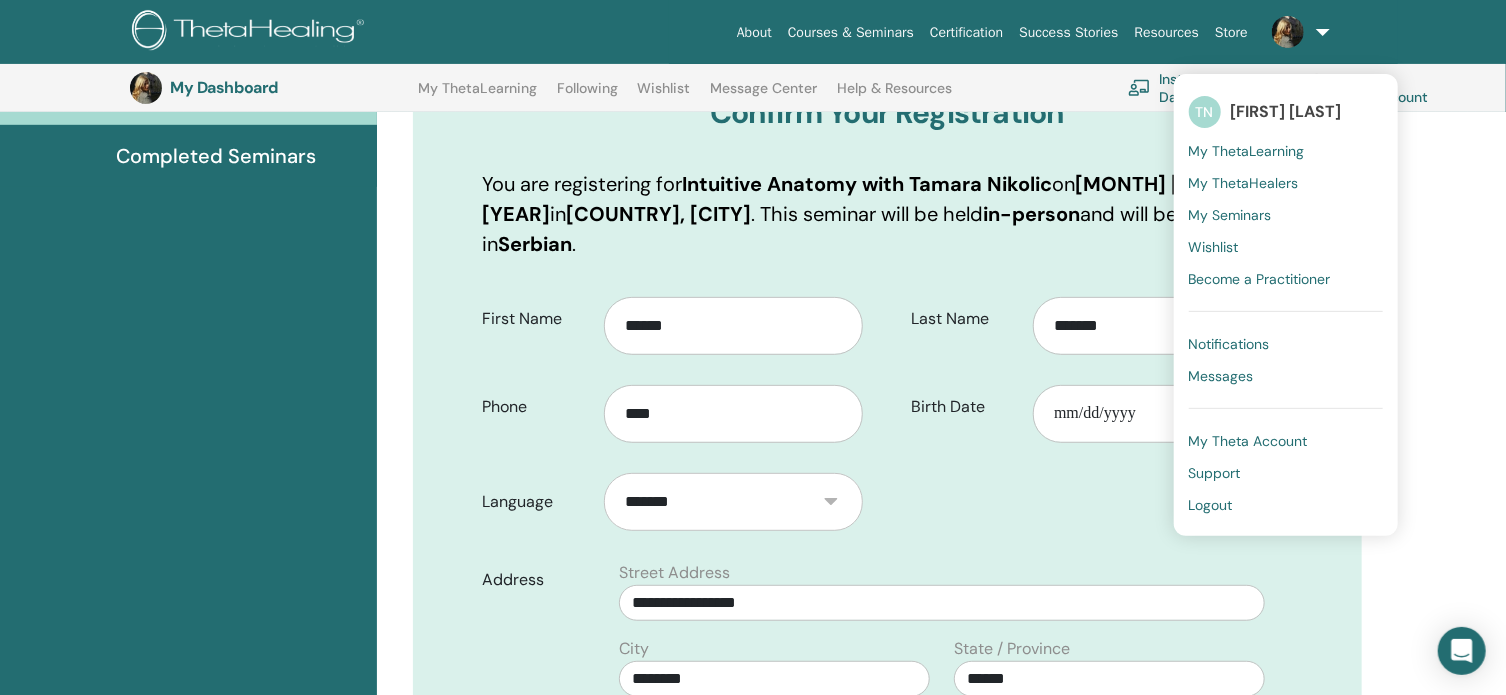 click on "Logout" at bounding box center (1286, 505) 